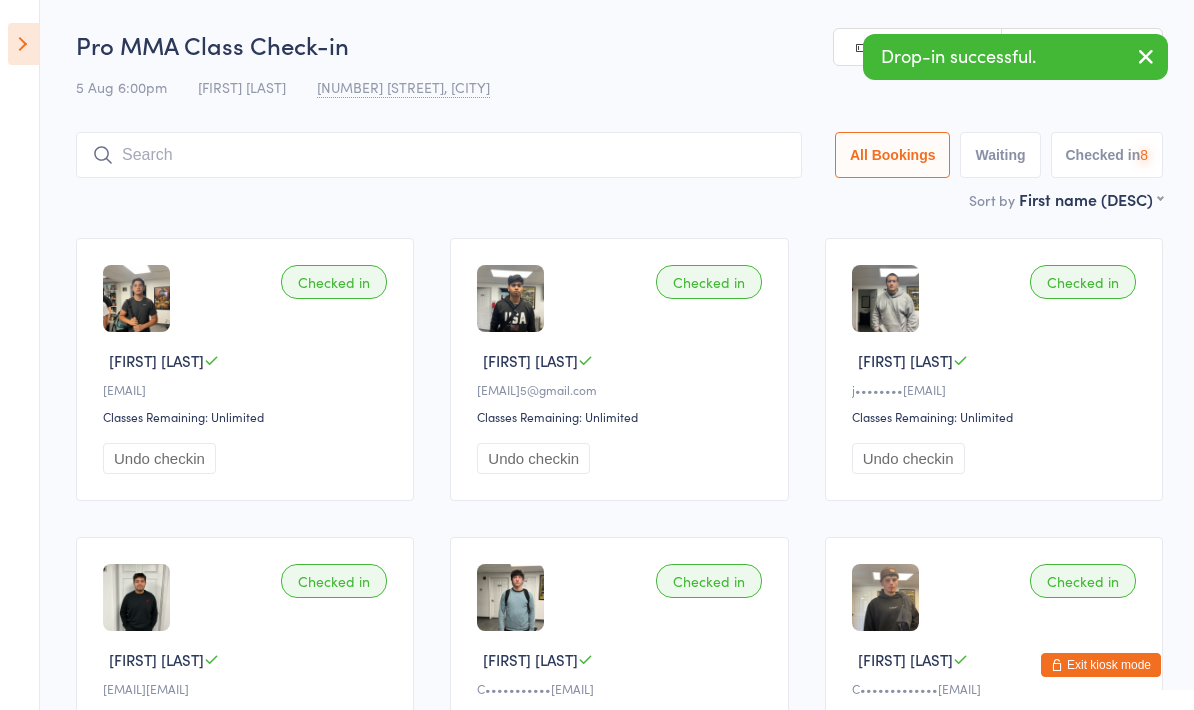 scroll, scrollTop: 134, scrollLeft: 0, axis: vertical 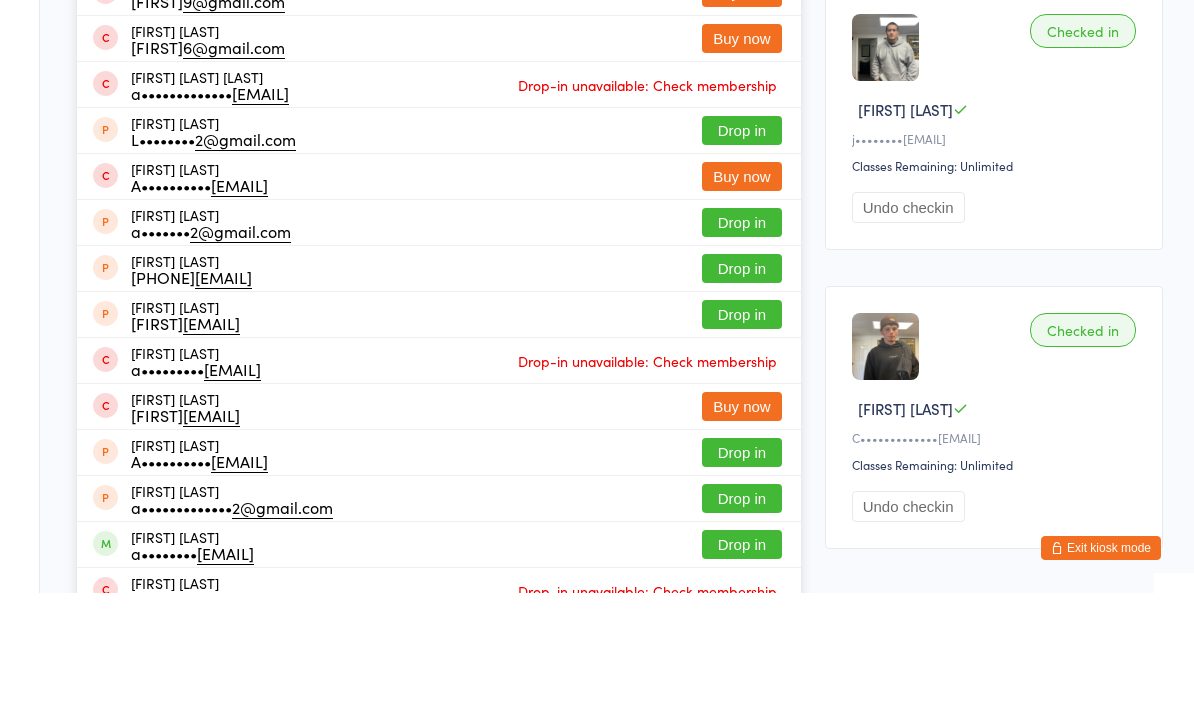 type on "Alexis" 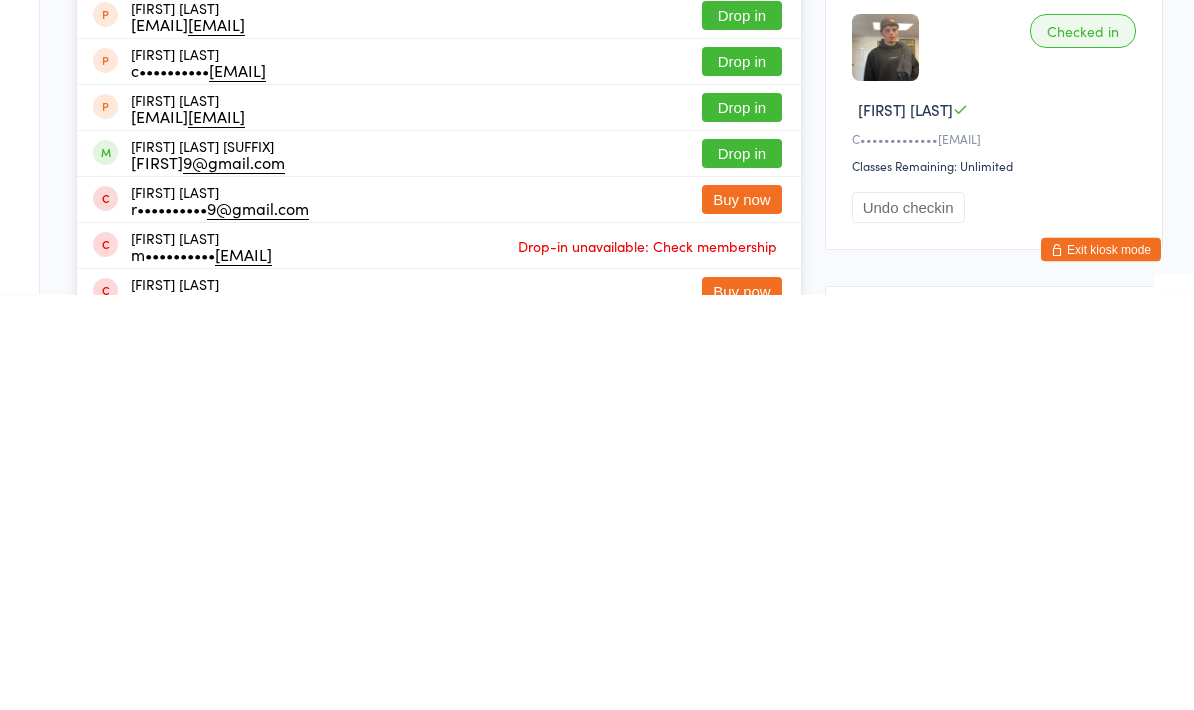 type on "Victor" 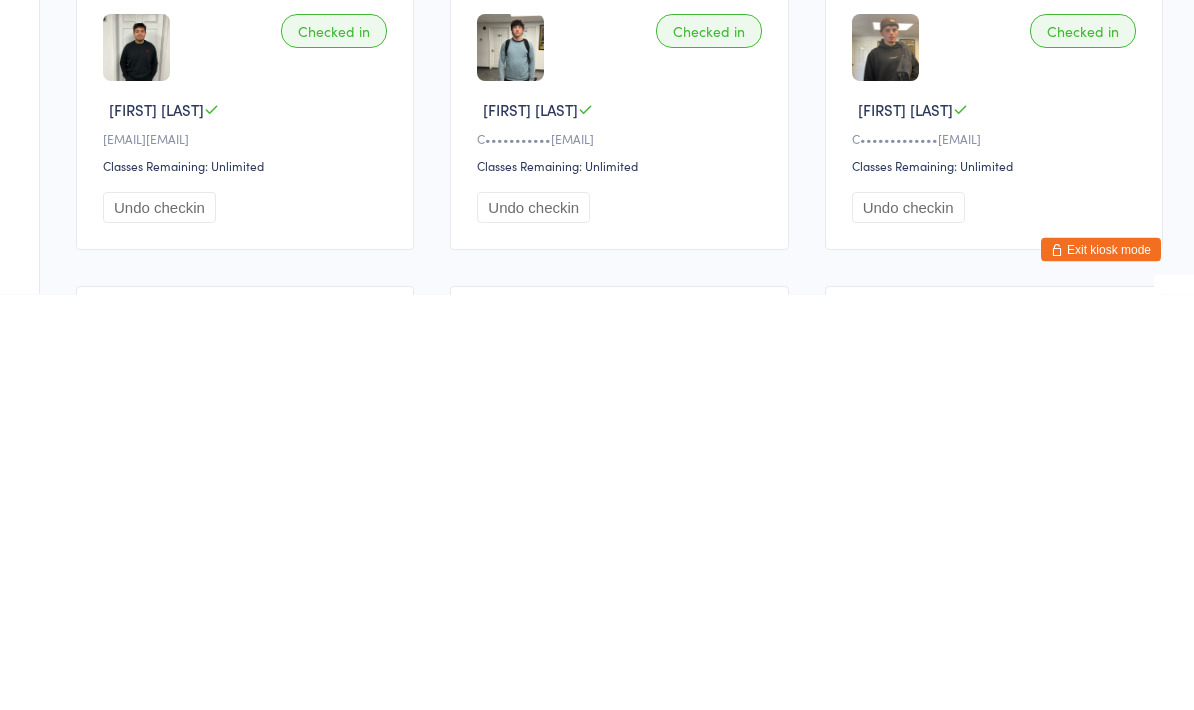 scroll, scrollTop: 0, scrollLeft: 0, axis: both 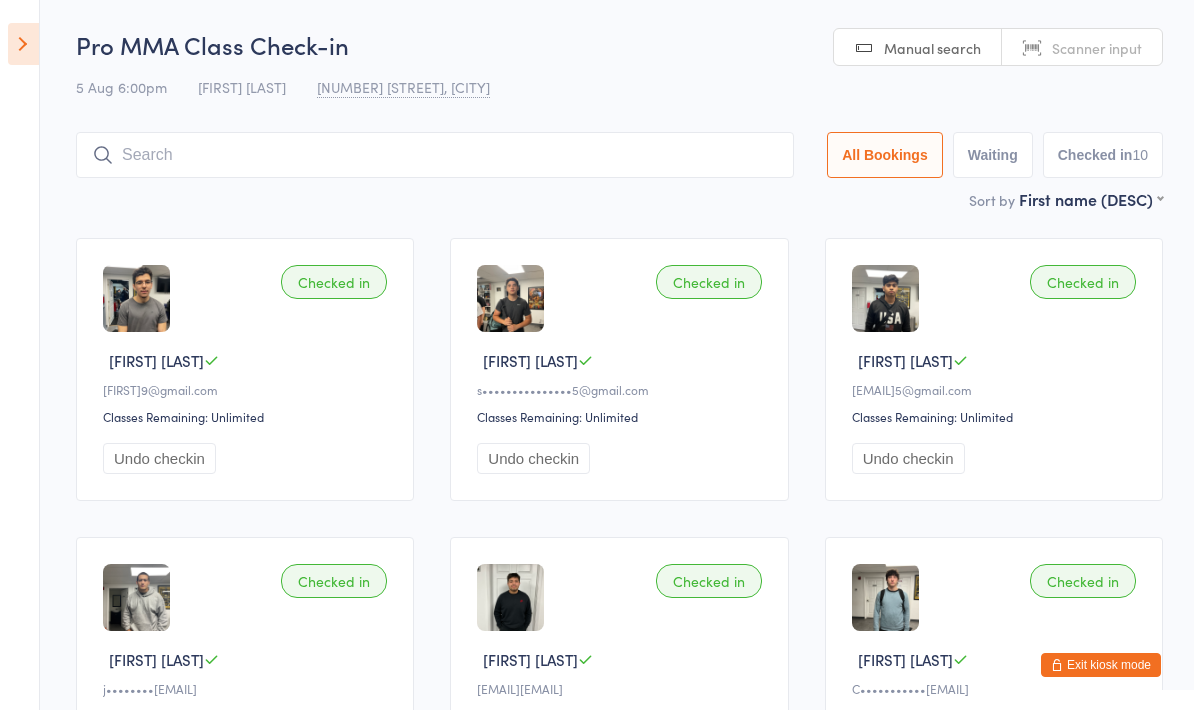 click at bounding box center (435, 155) 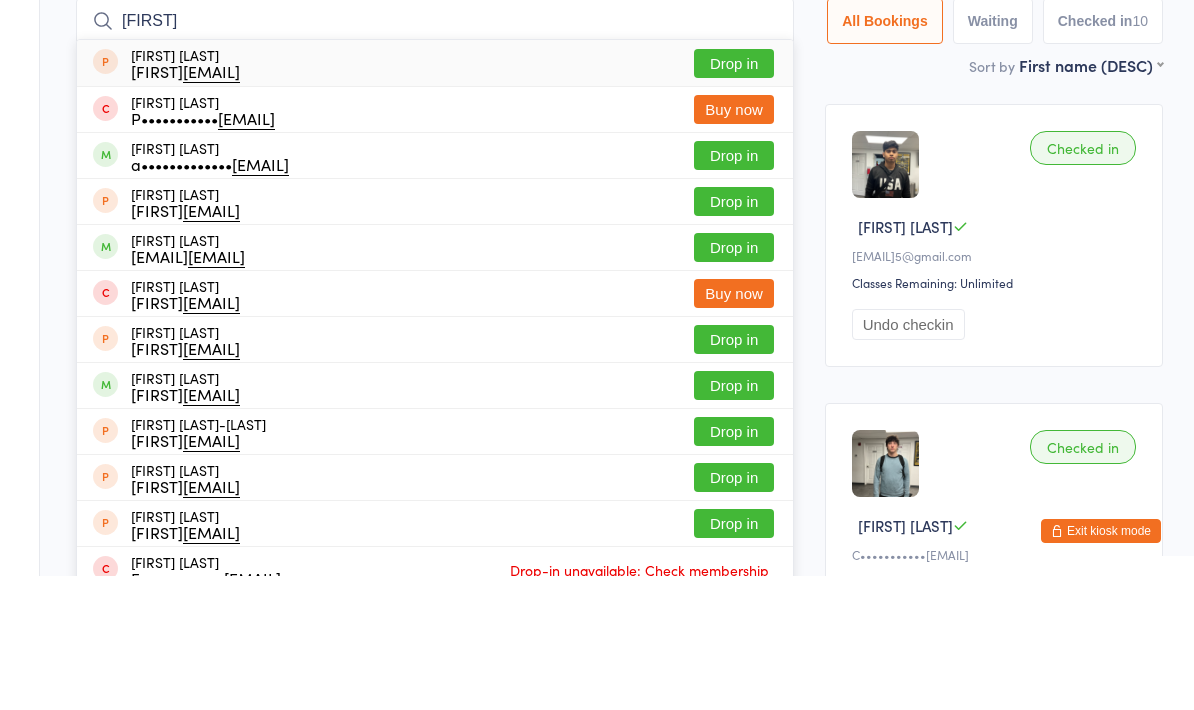 type on "[FIRST]" 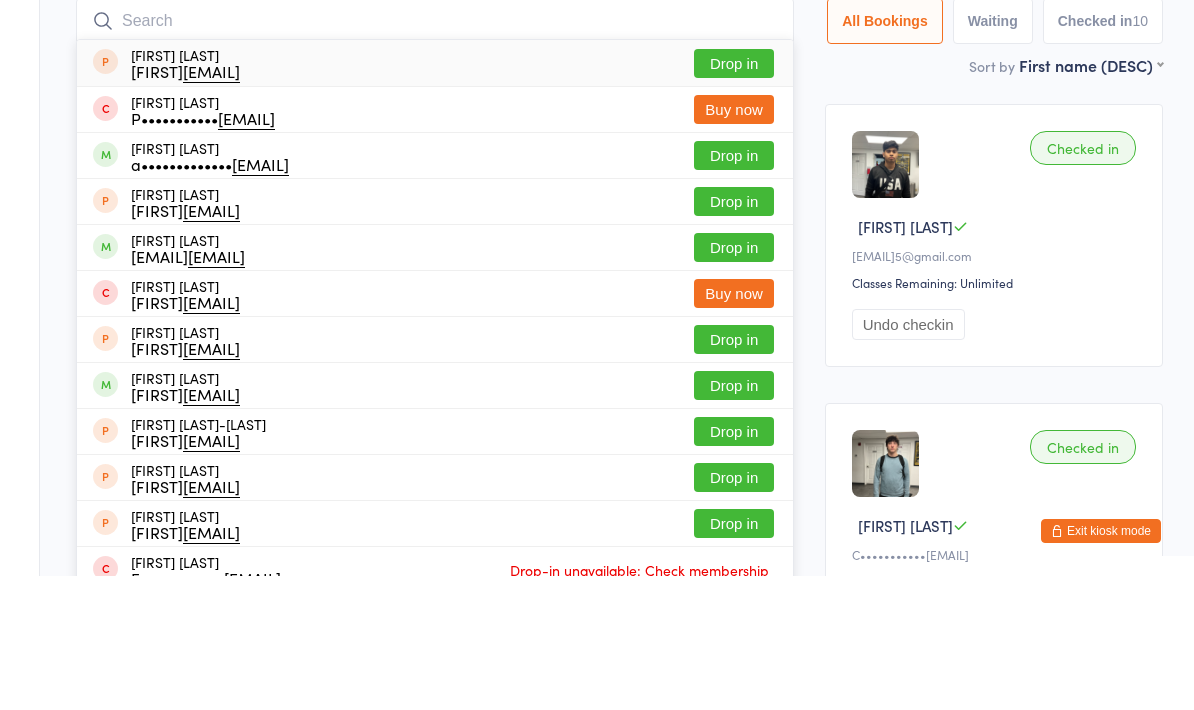 scroll, scrollTop: 134, scrollLeft: 0, axis: vertical 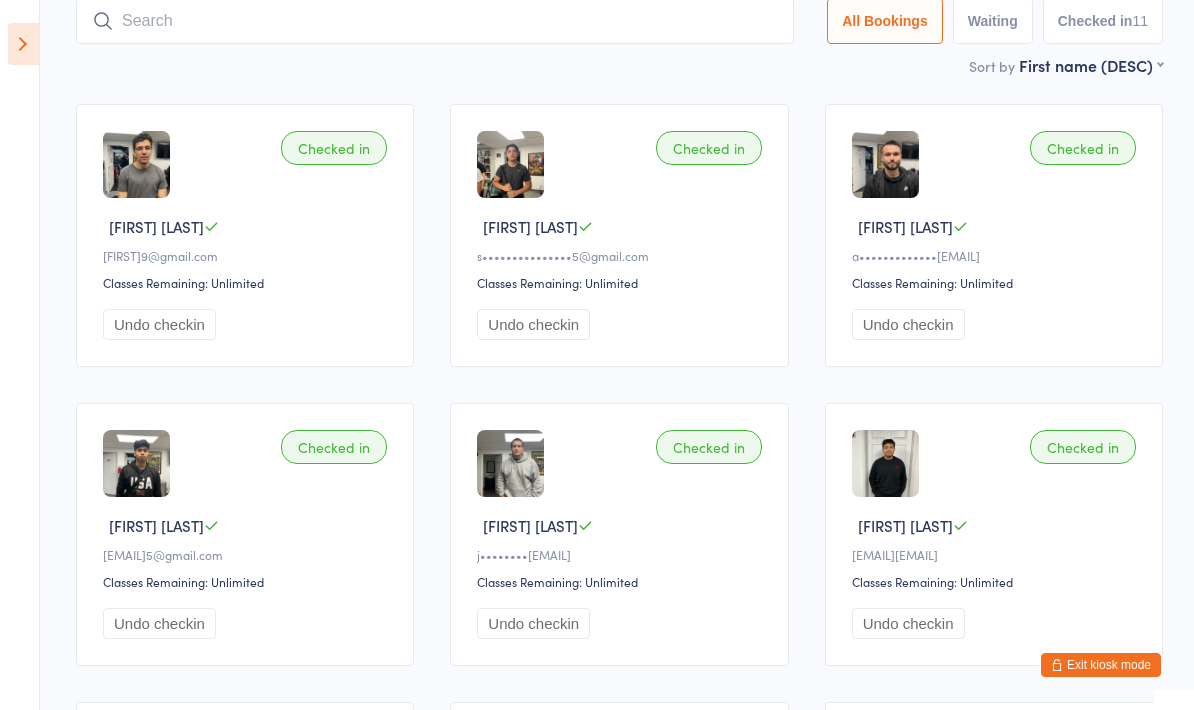 click at bounding box center (435, 21) 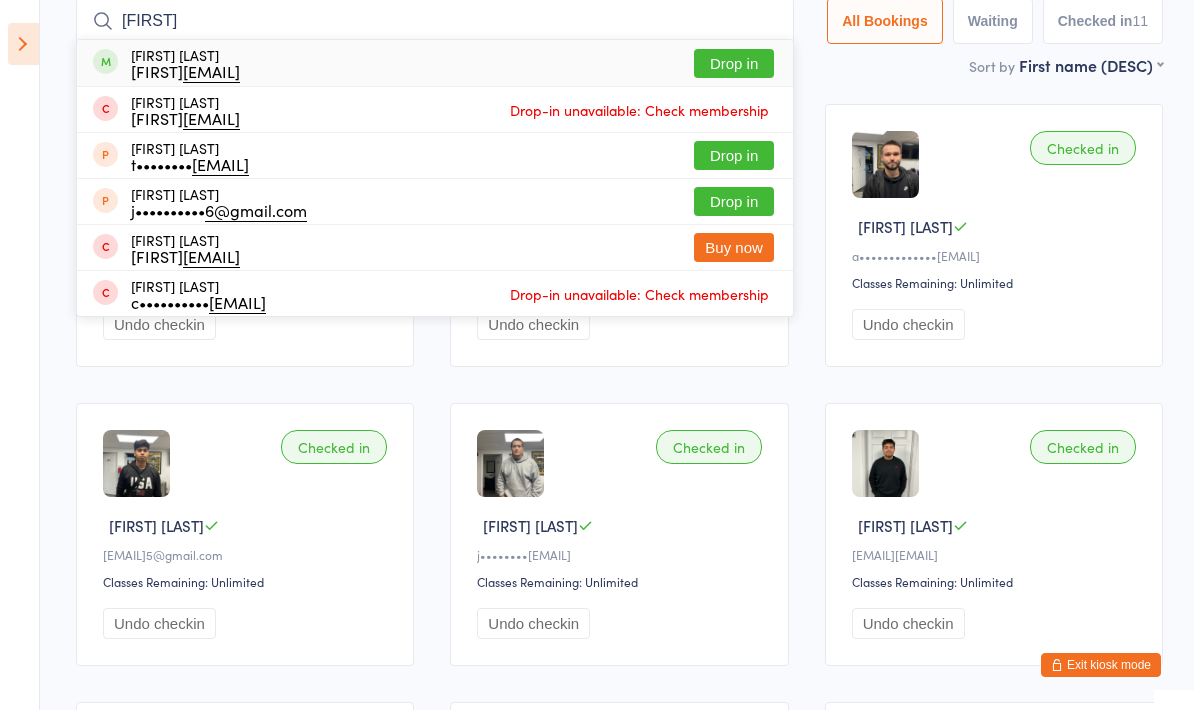 type on "[FIRST]" 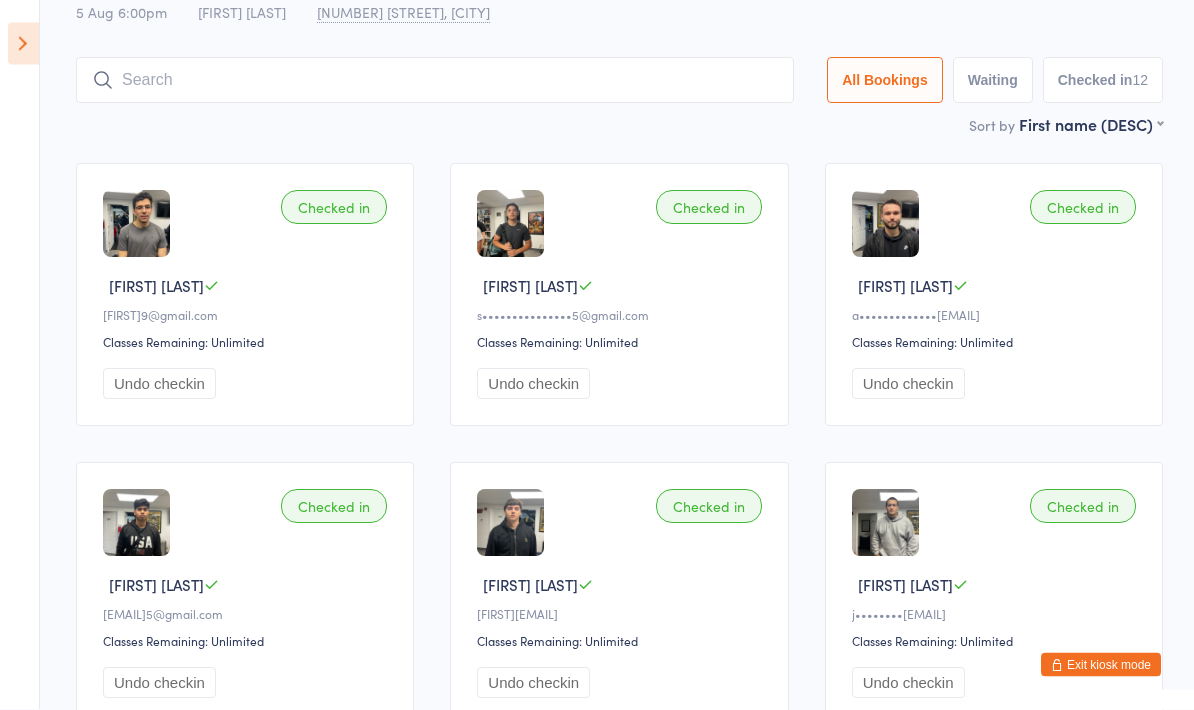 scroll, scrollTop: 0, scrollLeft: 0, axis: both 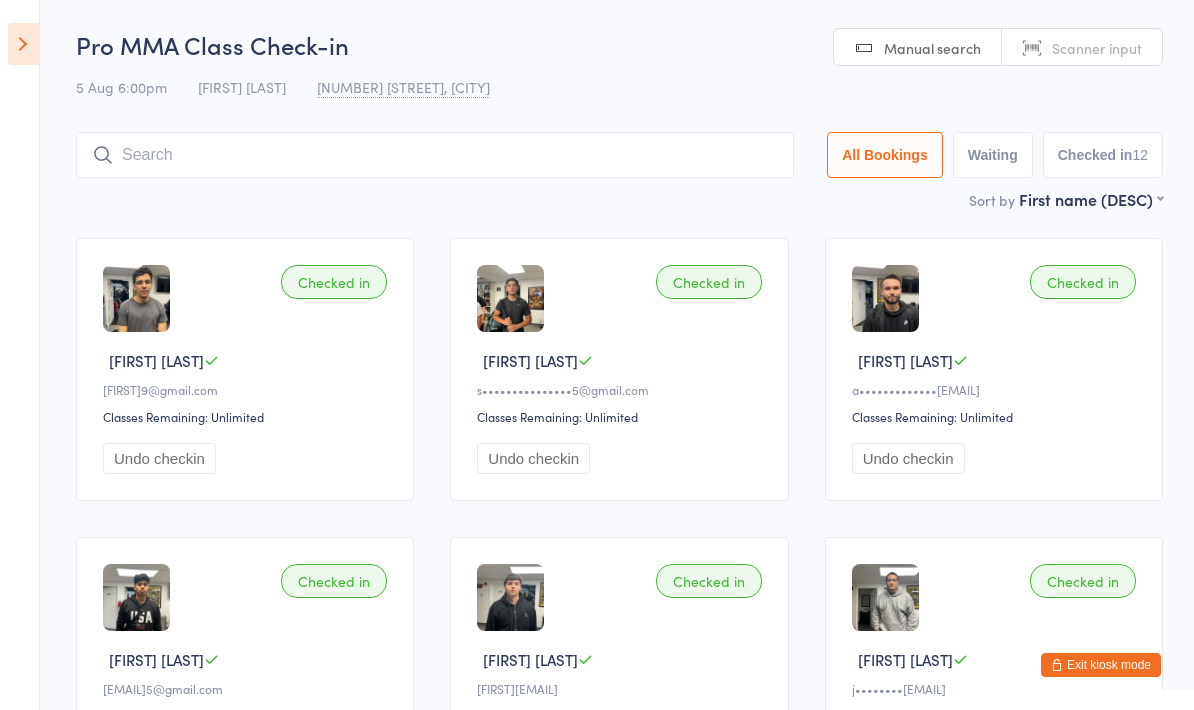 click at bounding box center [435, 155] 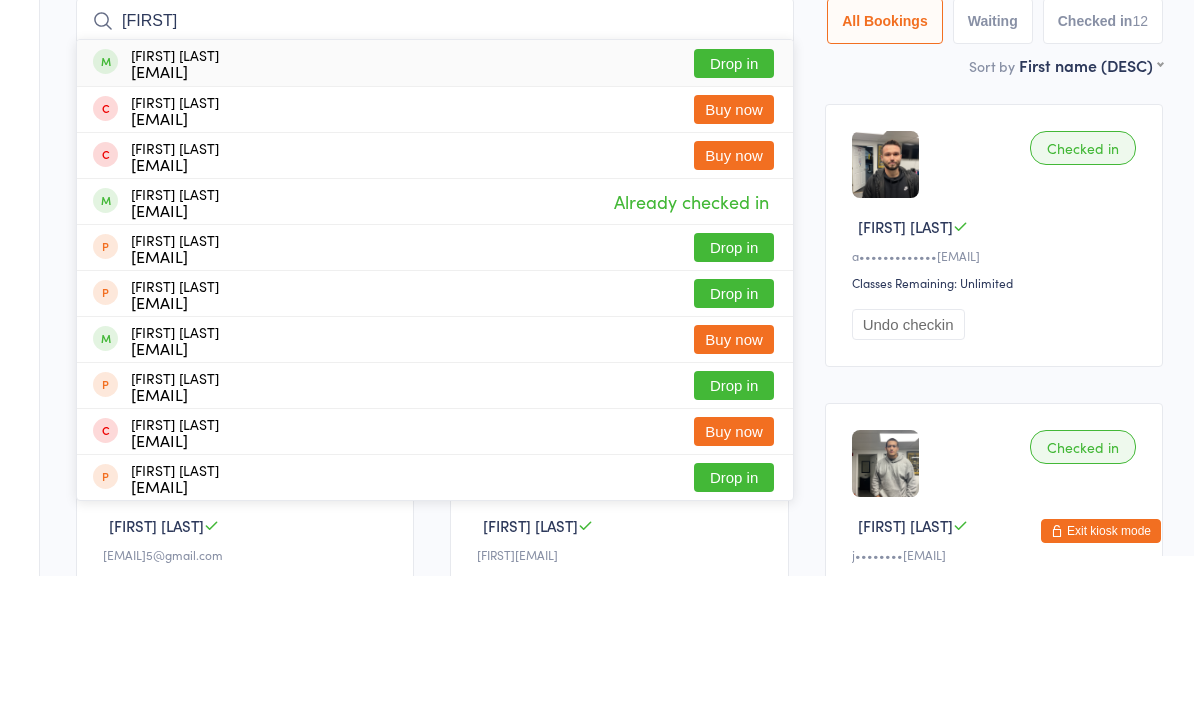 type on "[FIRST]" 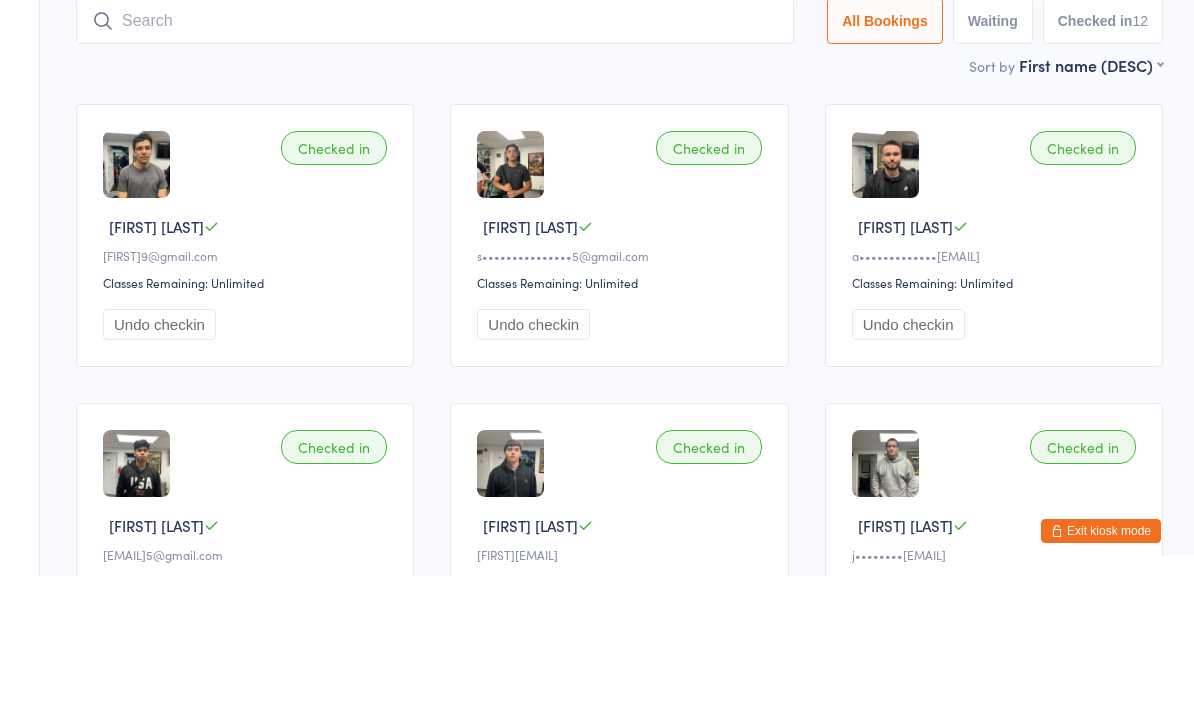 scroll, scrollTop: 134, scrollLeft: 0, axis: vertical 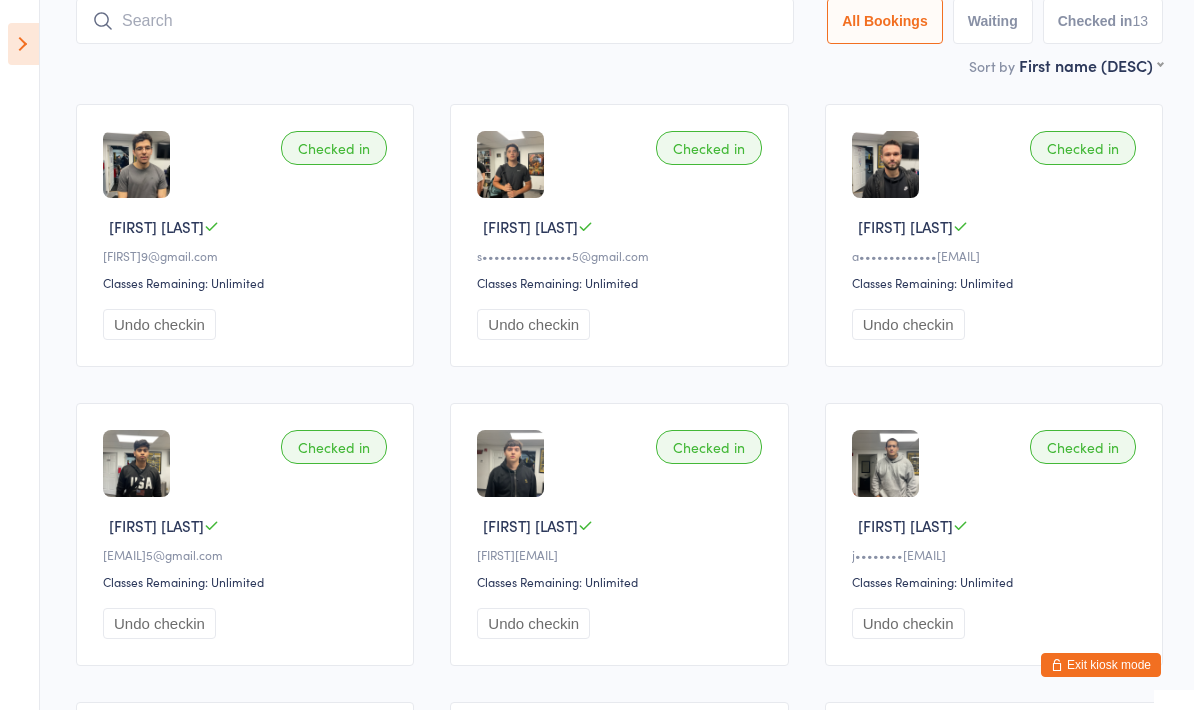 click at bounding box center [435, 21] 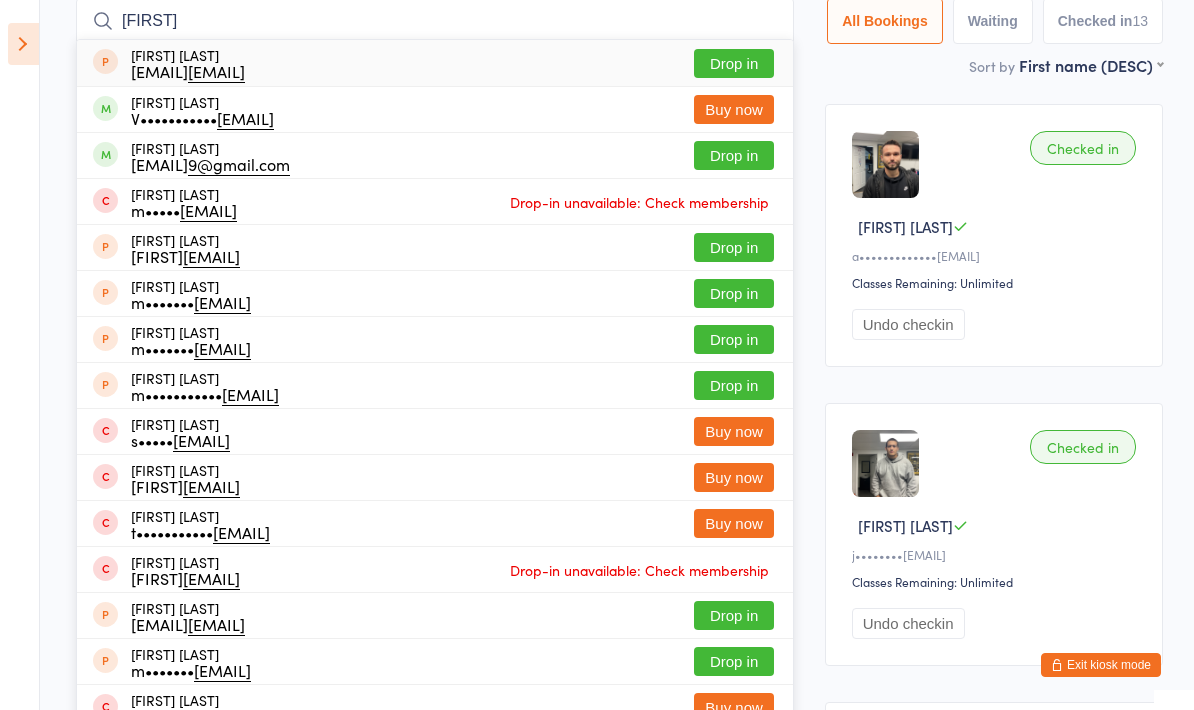 type on "[FIRST]" 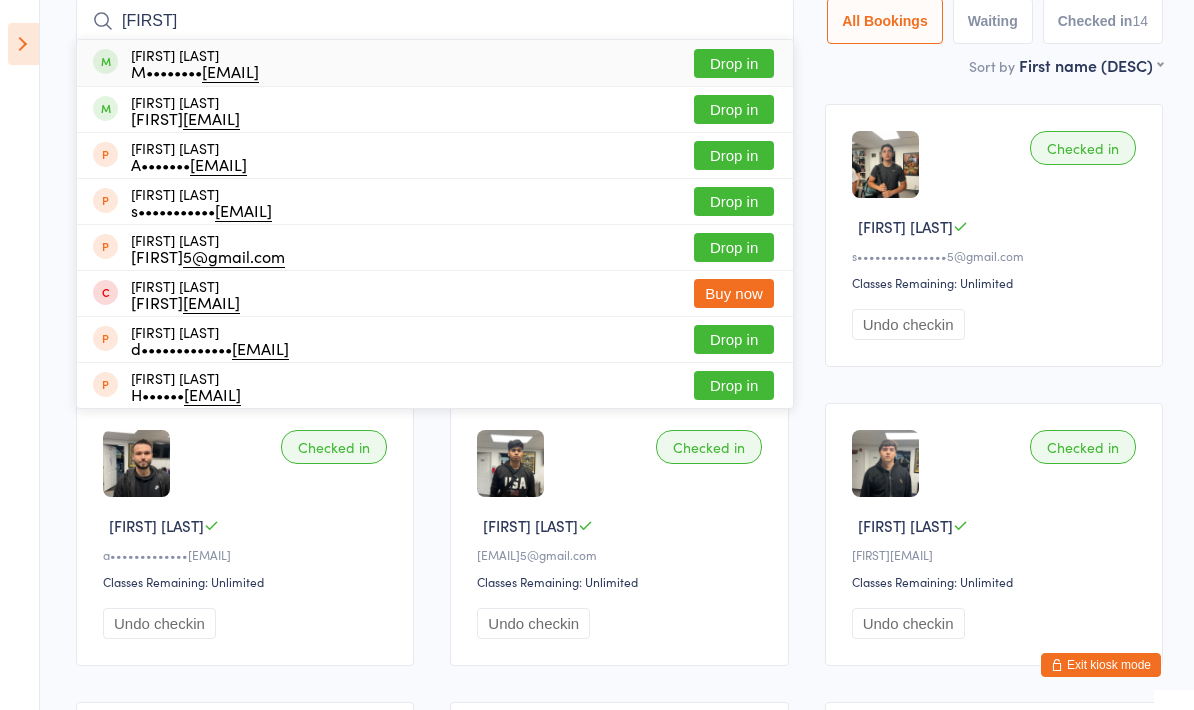 type on "[FIRST]" 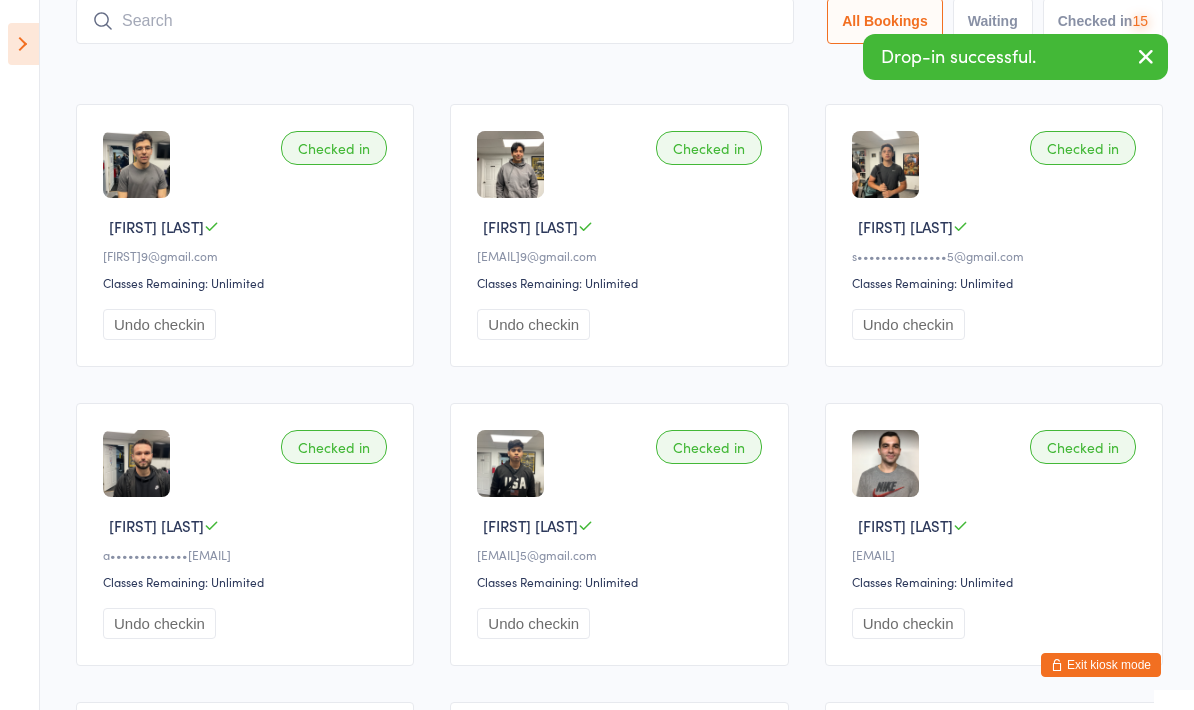 click at bounding box center [435, 21] 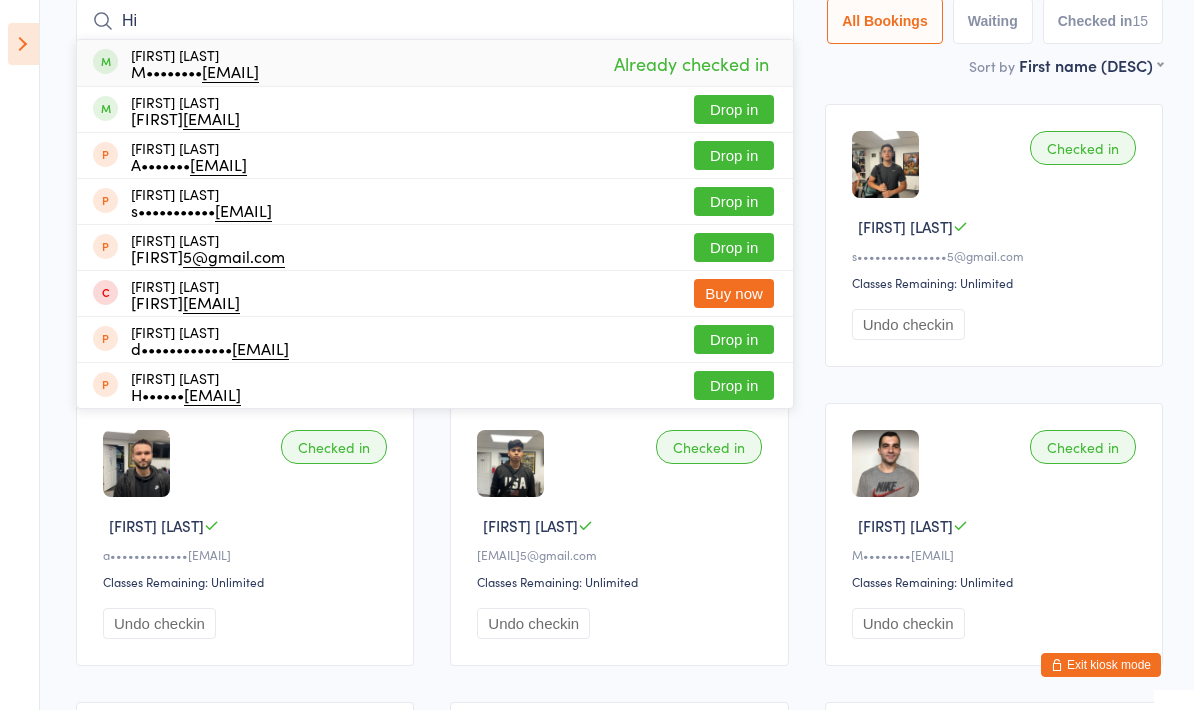 type on "H" 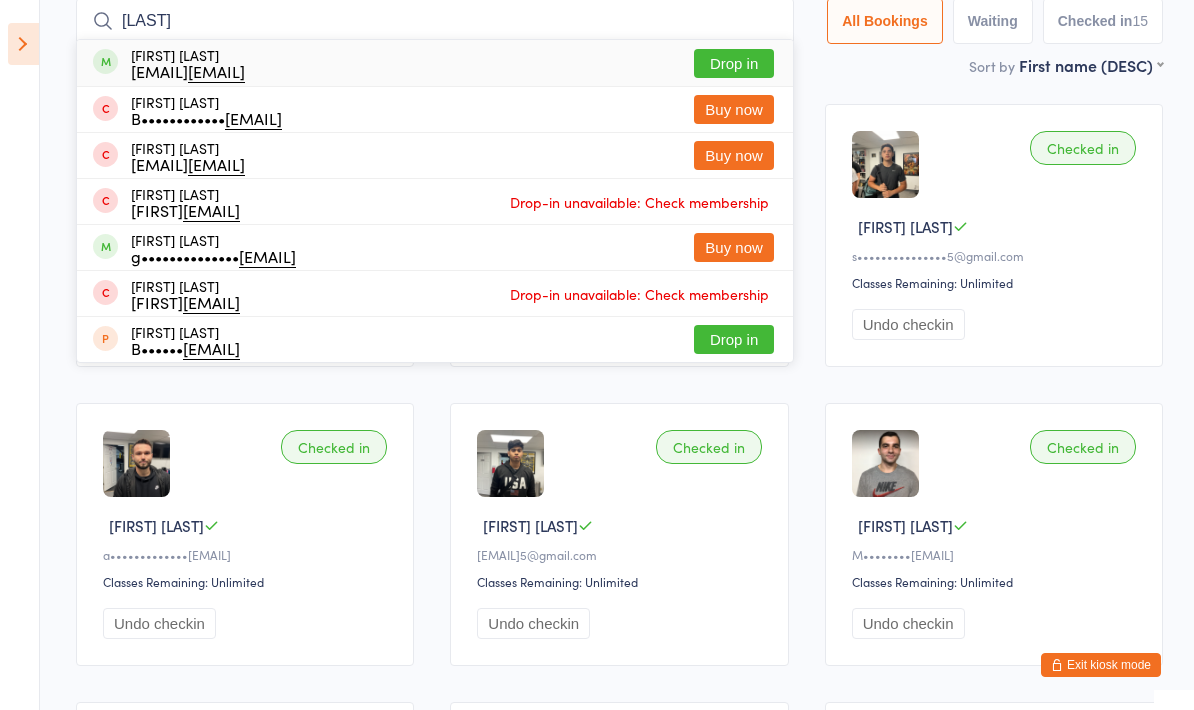 type on "[LAST]" 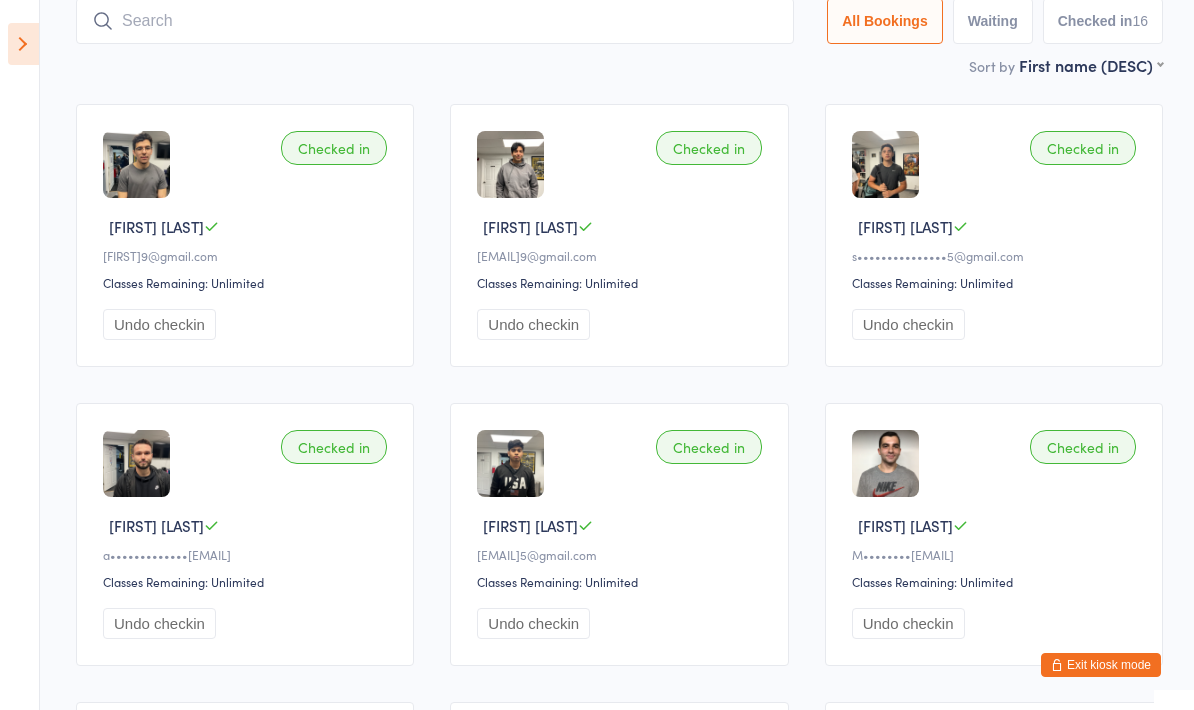 click at bounding box center (435, 21) 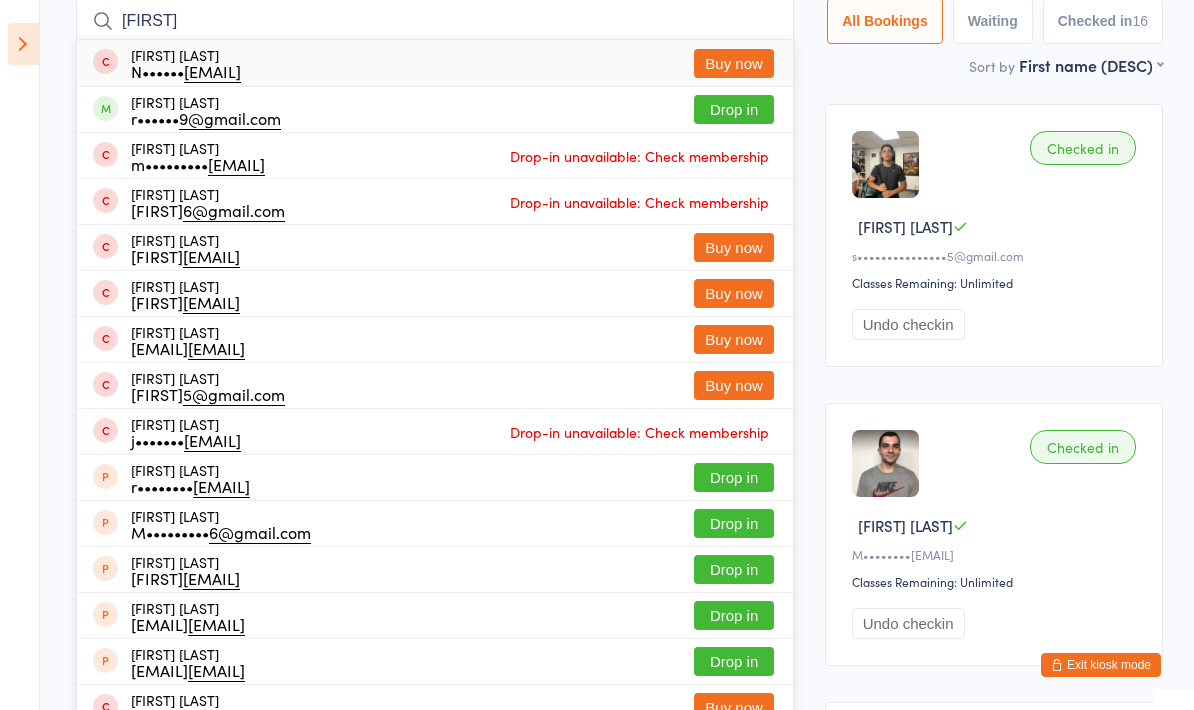 type on "[FIRST]" 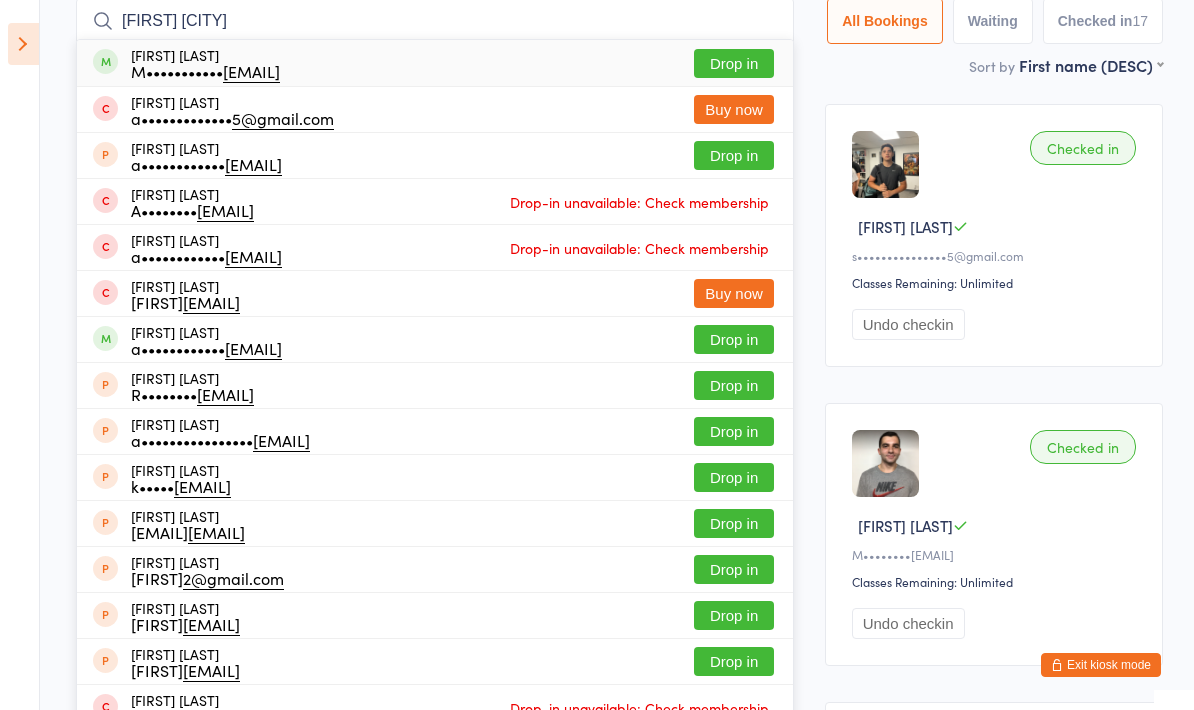 type on "[FIRST] [CITY]" 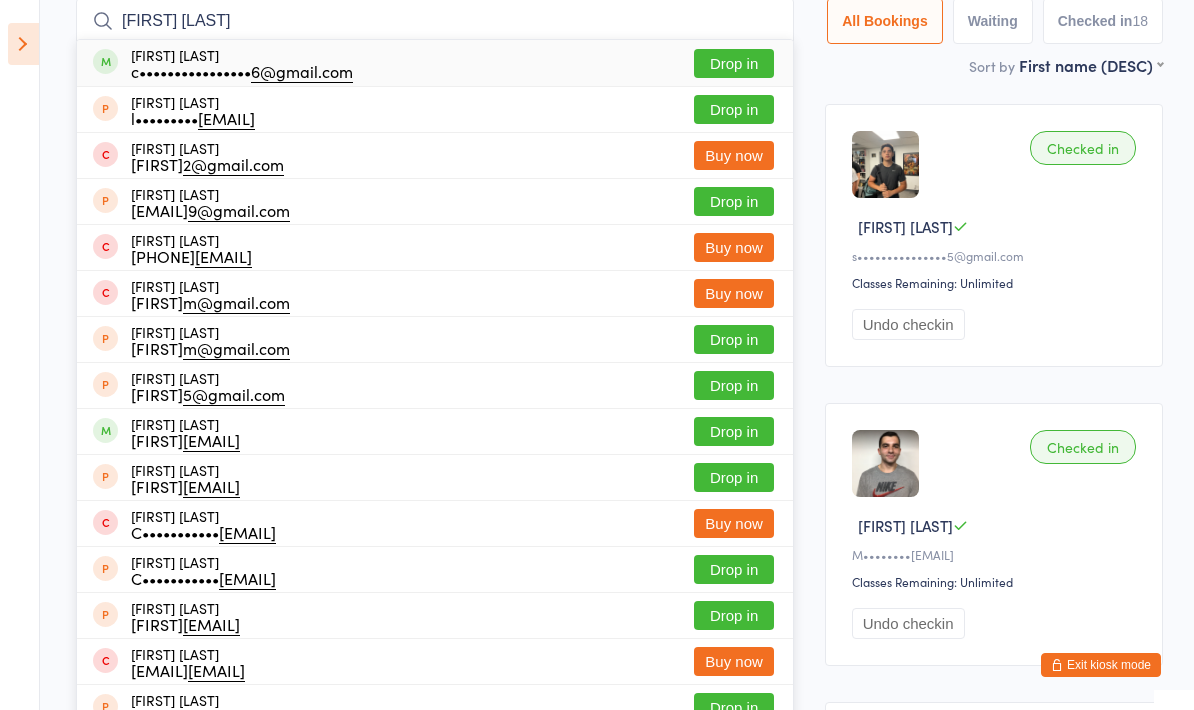 type on "[FIRST] [LAST]" 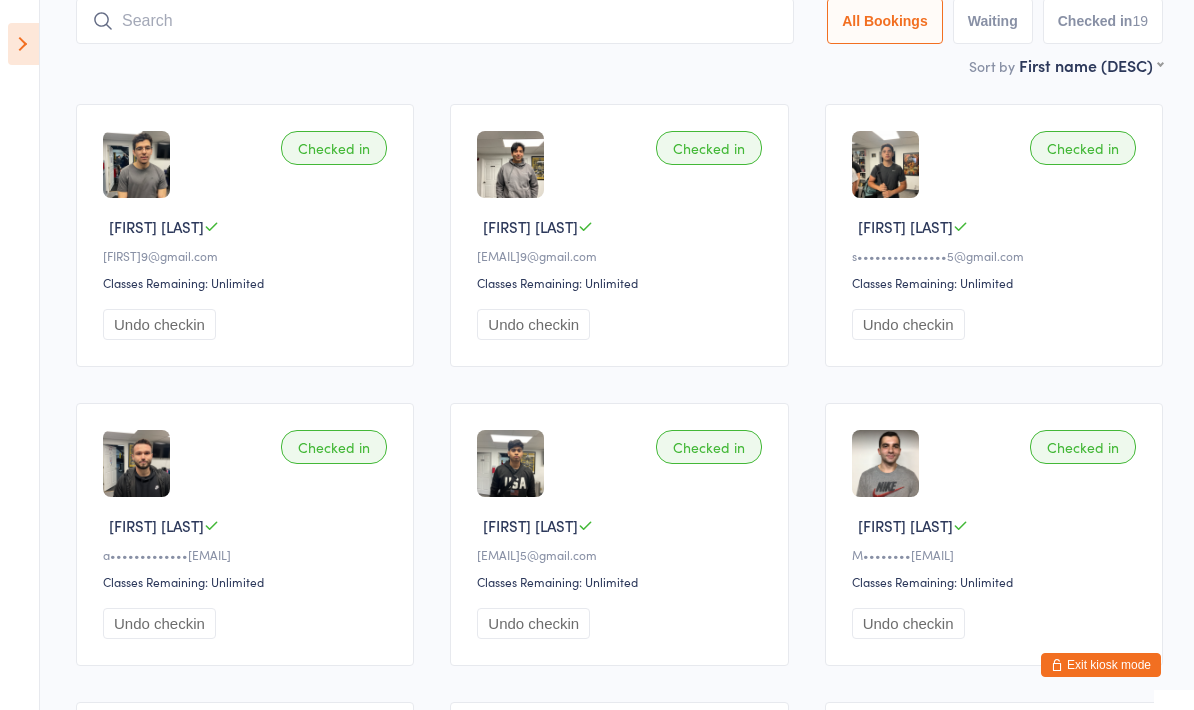click at bounding box center [23, 44] 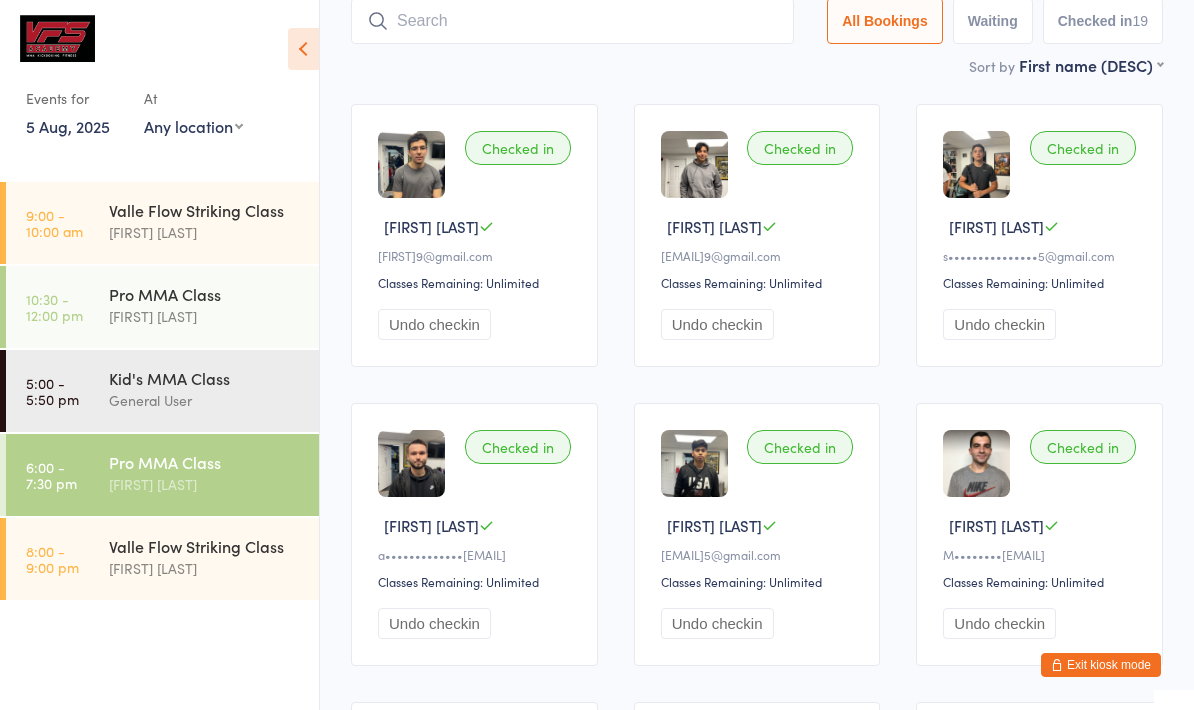 click on "[FIRST] [LAST] [LAST] [FIRST] [LAST]" at bounding box center [214, 557] 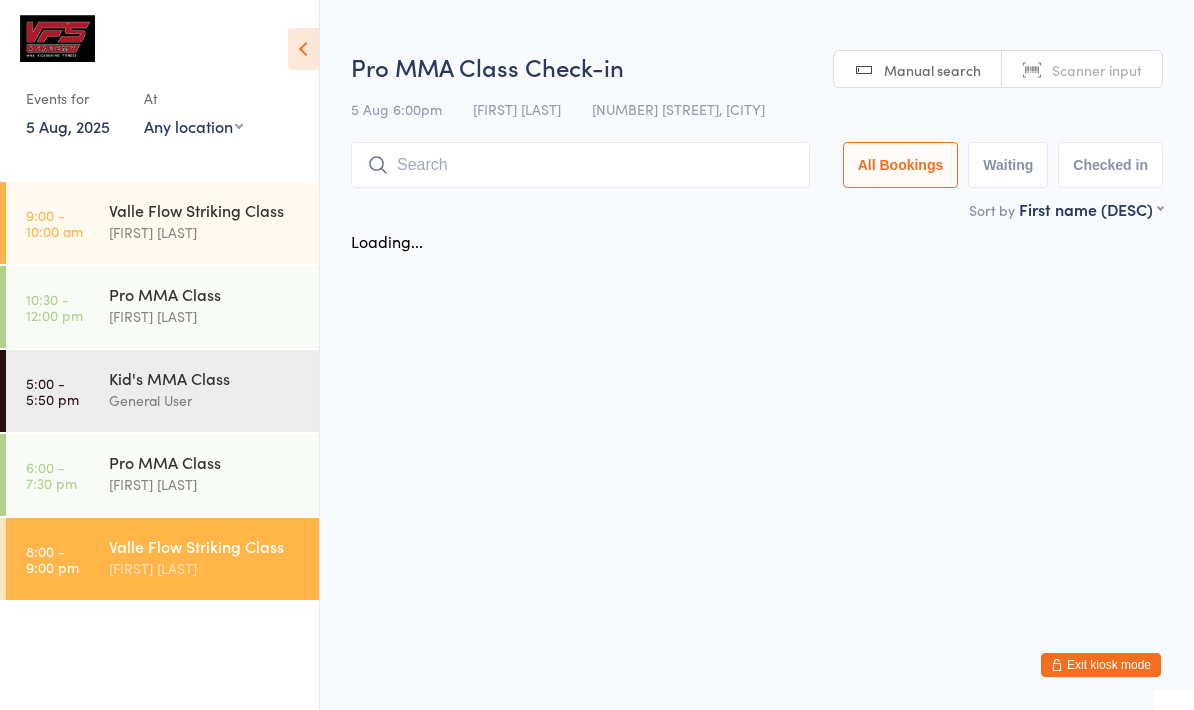 scroll, scrollTop: 0, scrollLeft: 0, axis: both 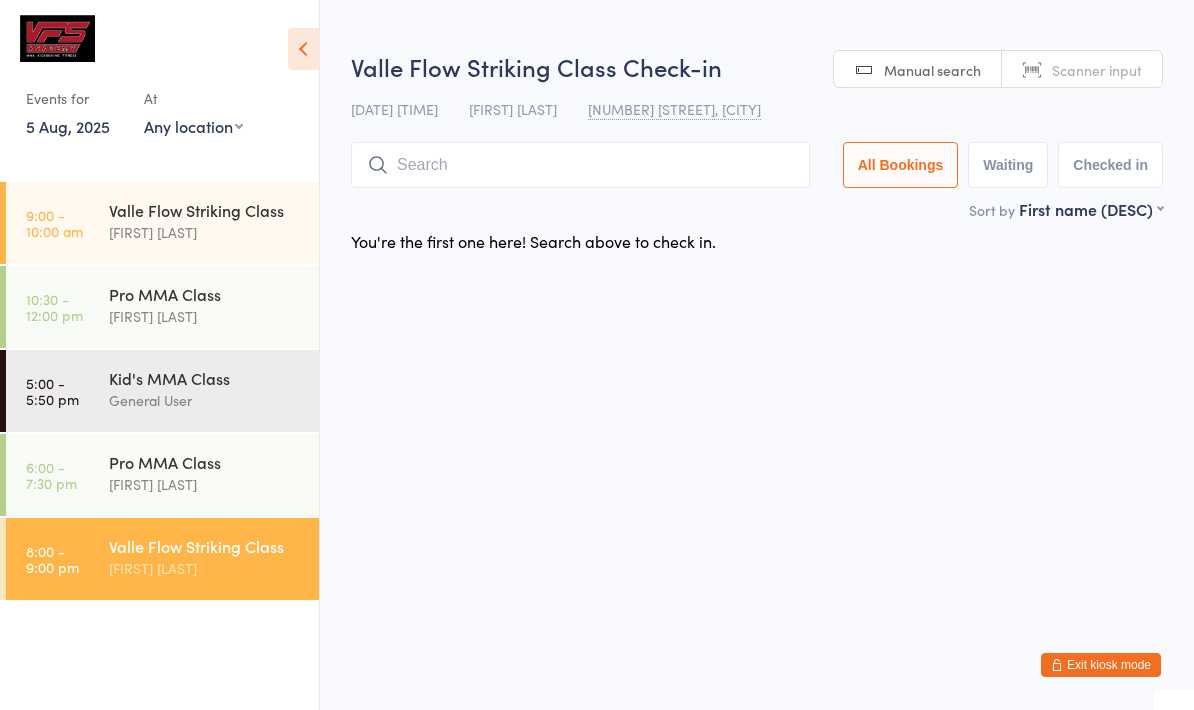 click at bounding box center (580, 165) 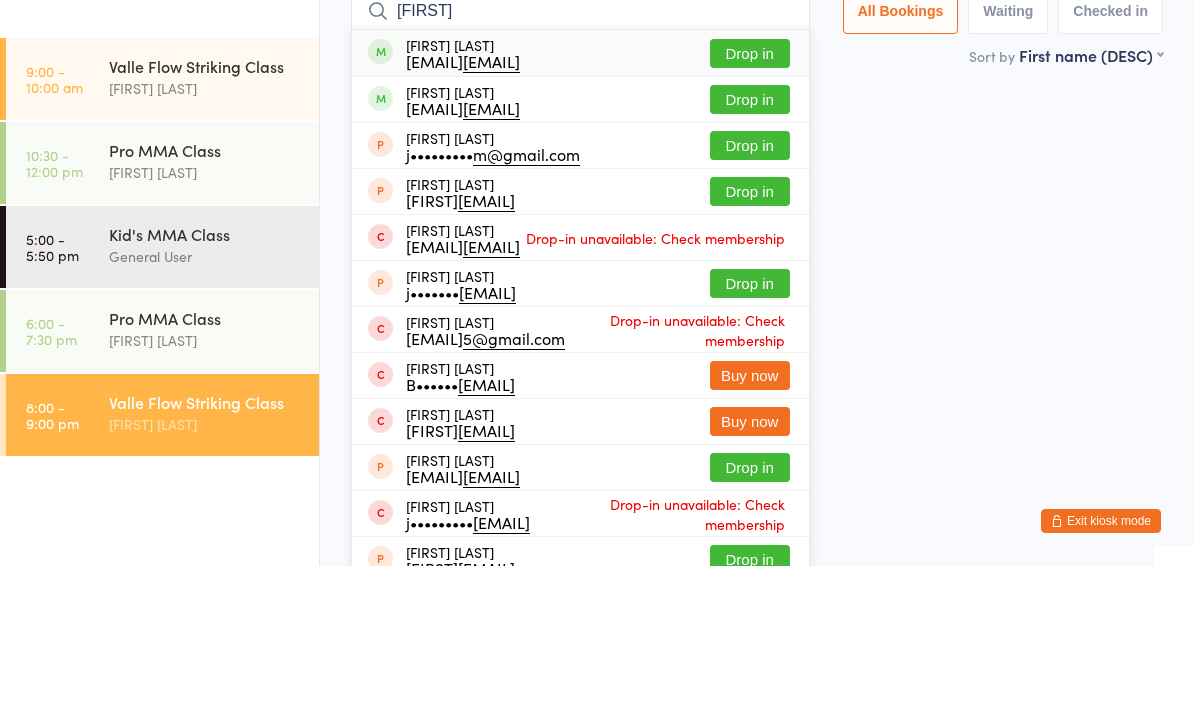 type on "[FIRST]" 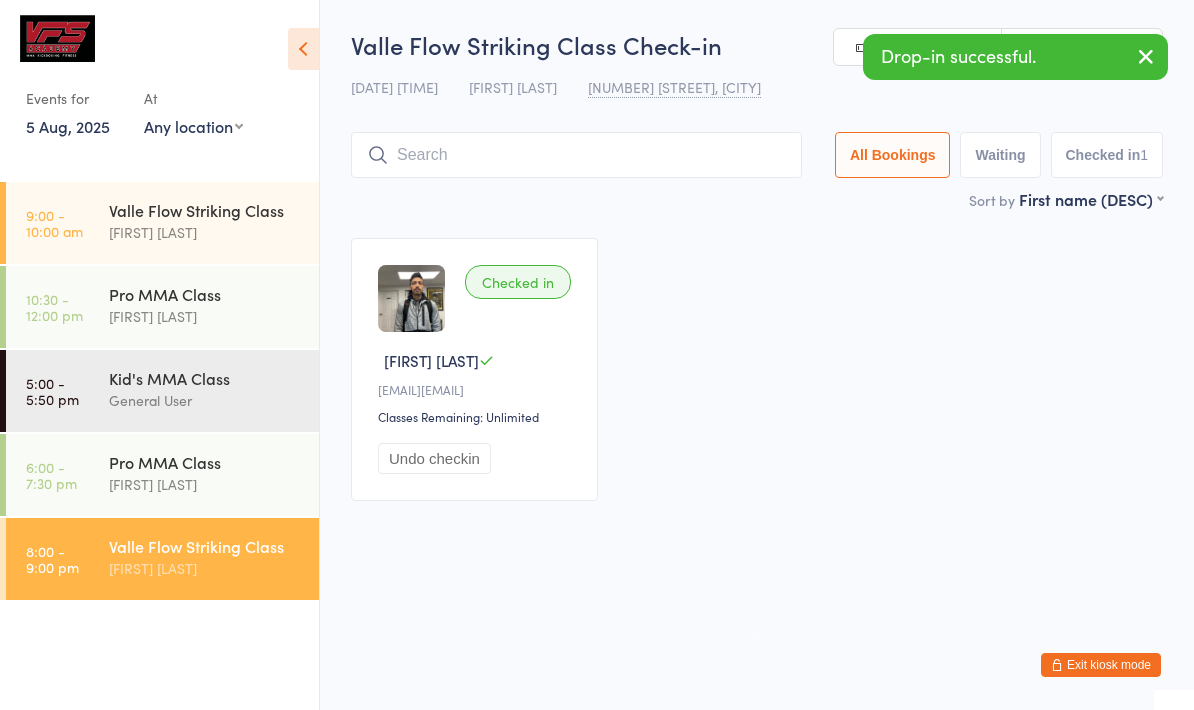 click on "Checked in [FIRST] [LAST] [EMAIL] Classes Remaining: Unlimited Undo checkin" at bounding box center (757, 369) 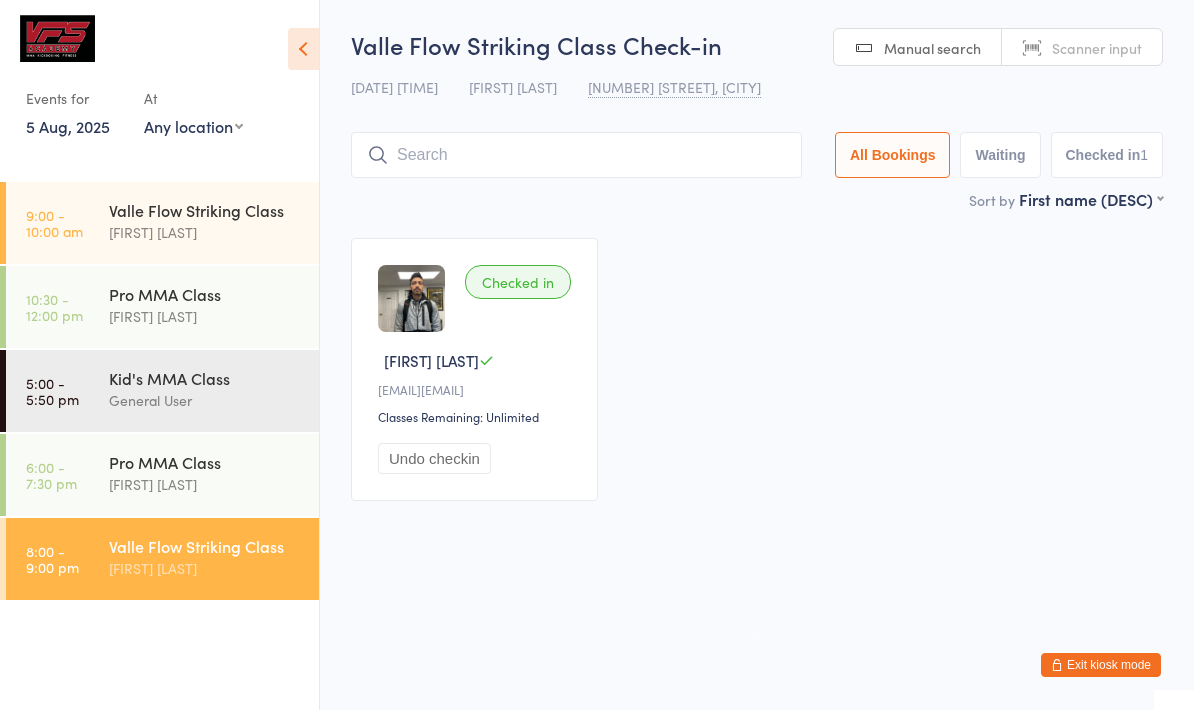 click at bounding box center [576, 155] 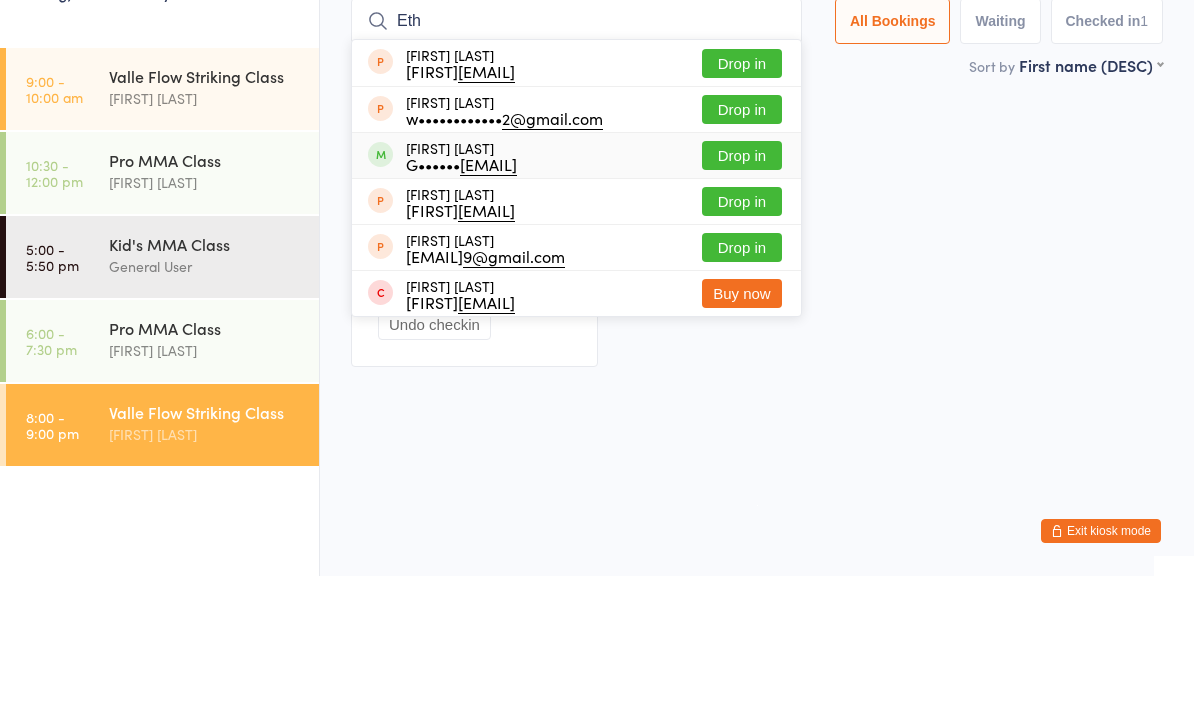 type on "Eth" 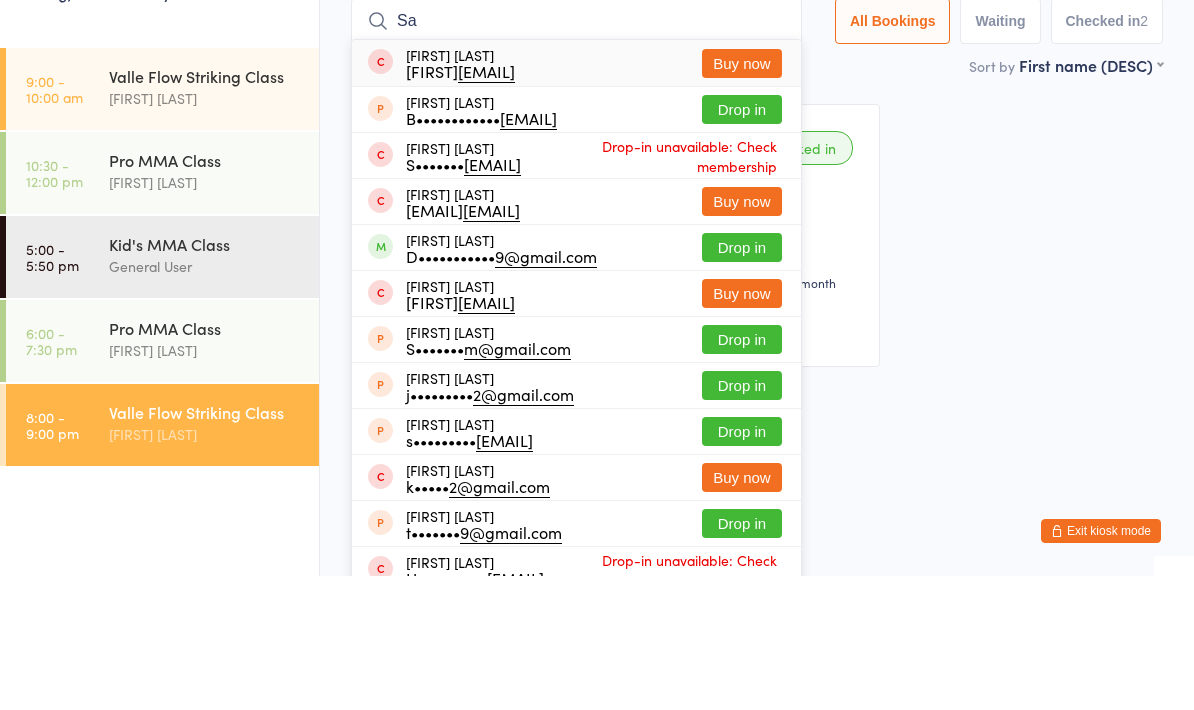type on "S" 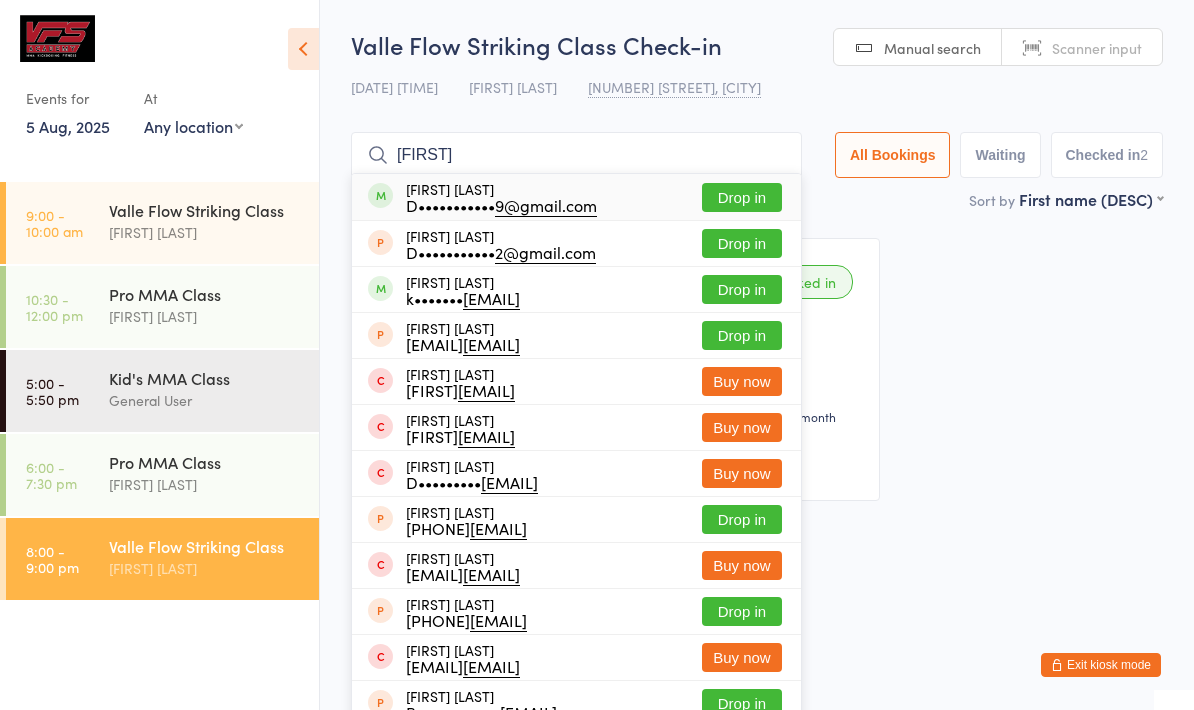 type on "[FIRST]" 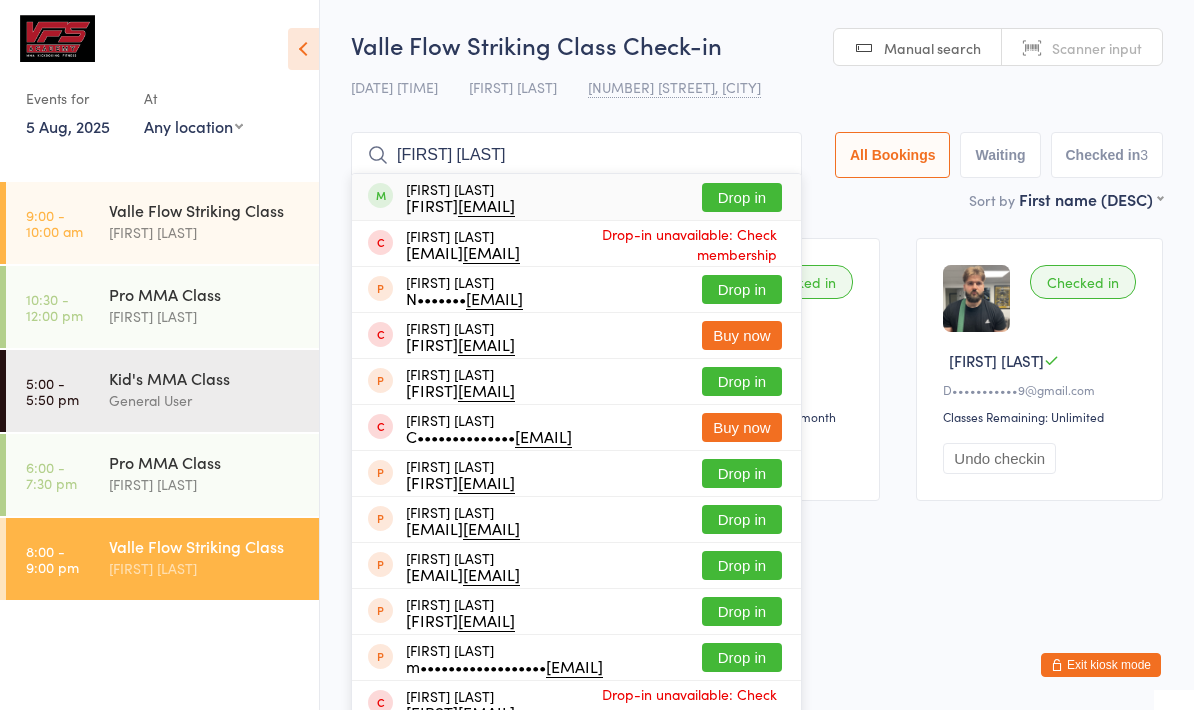 type on "[FIRST] [LAST]" 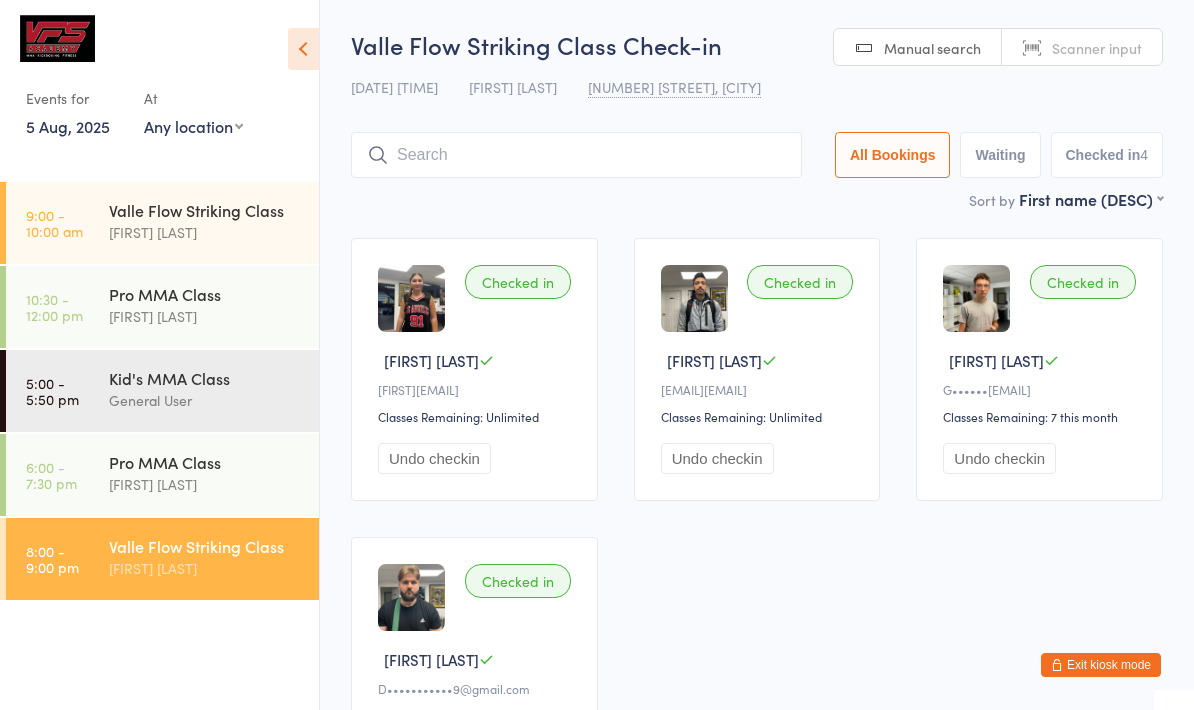 click at bounding box center (576, 155) 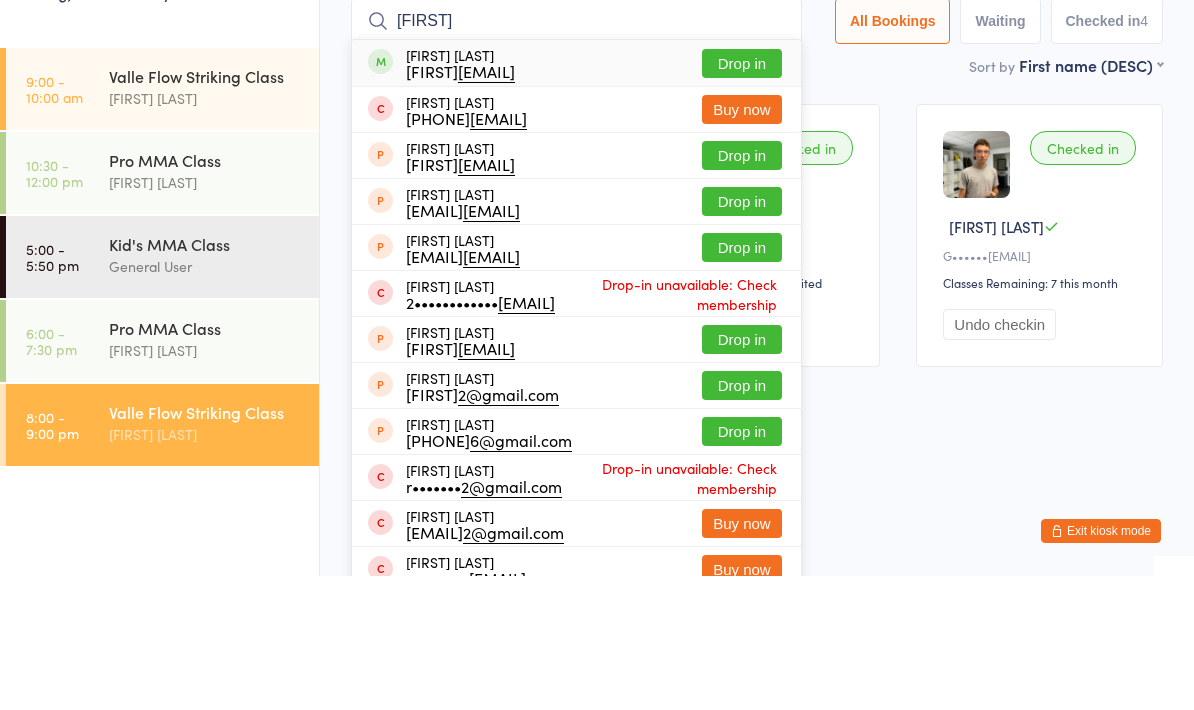 type on "[FIRST]" 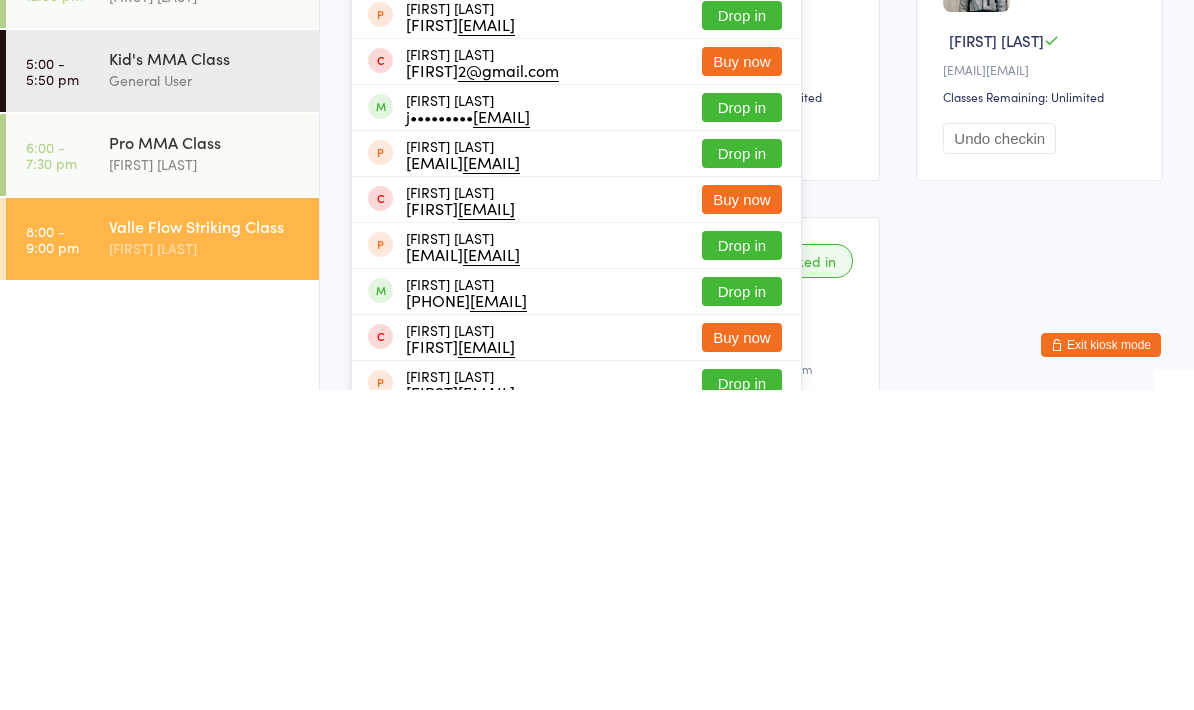 type on "[FIRST]" 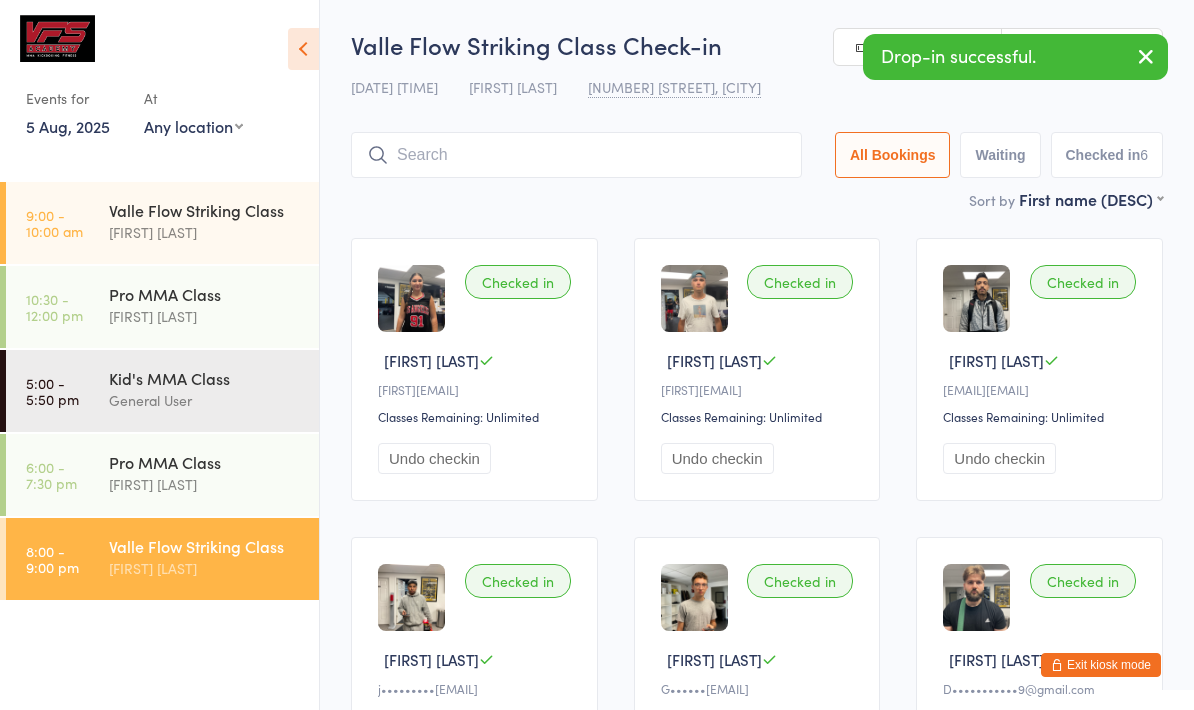 click at bounding box center (576, 155) 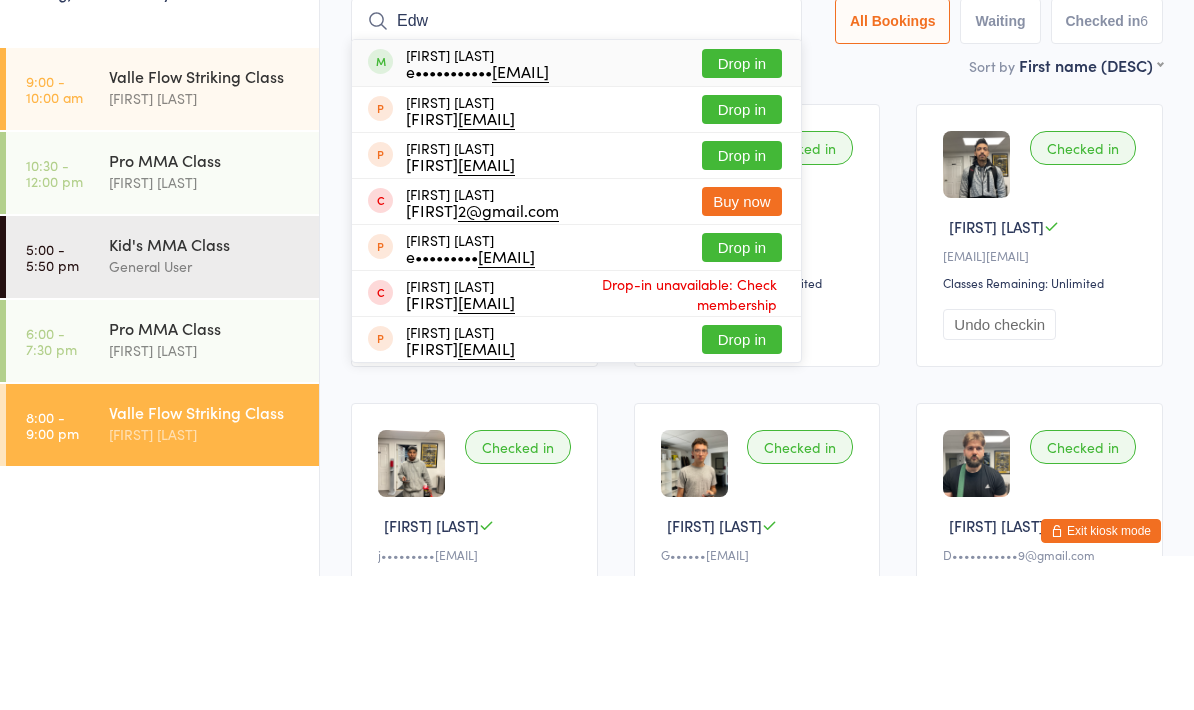 type on "Edw" 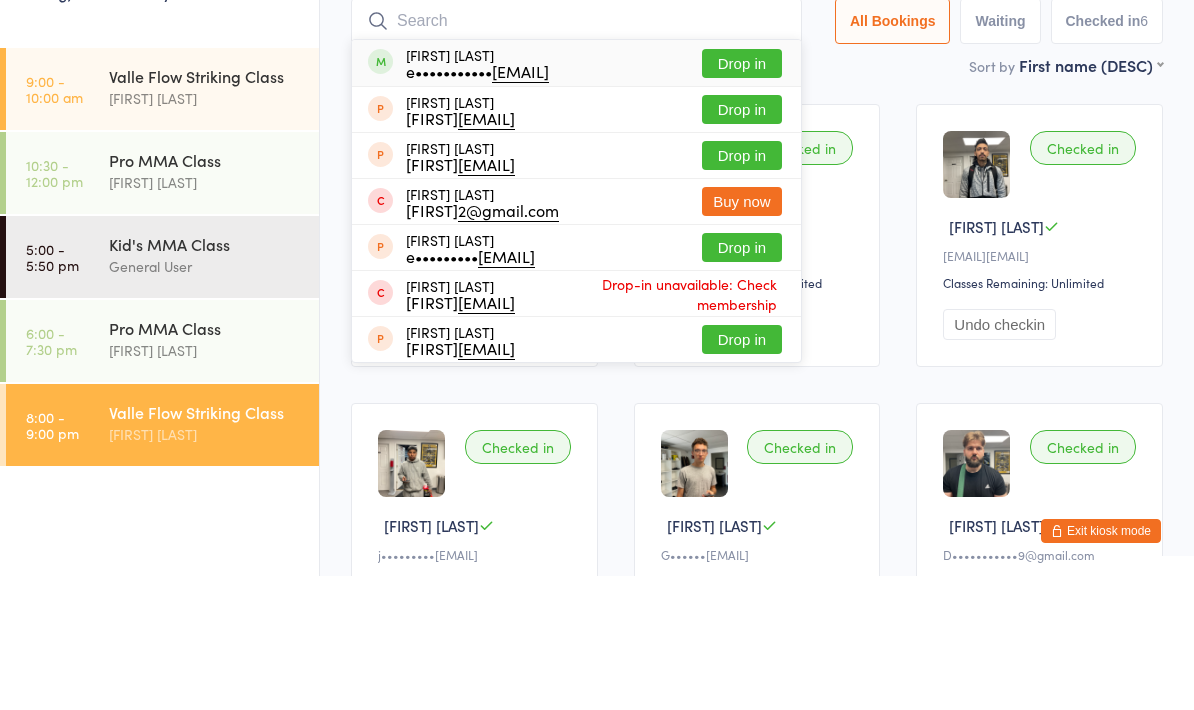 scroll, scrollTop: 134, scrollLeft: 0, axis: vertical 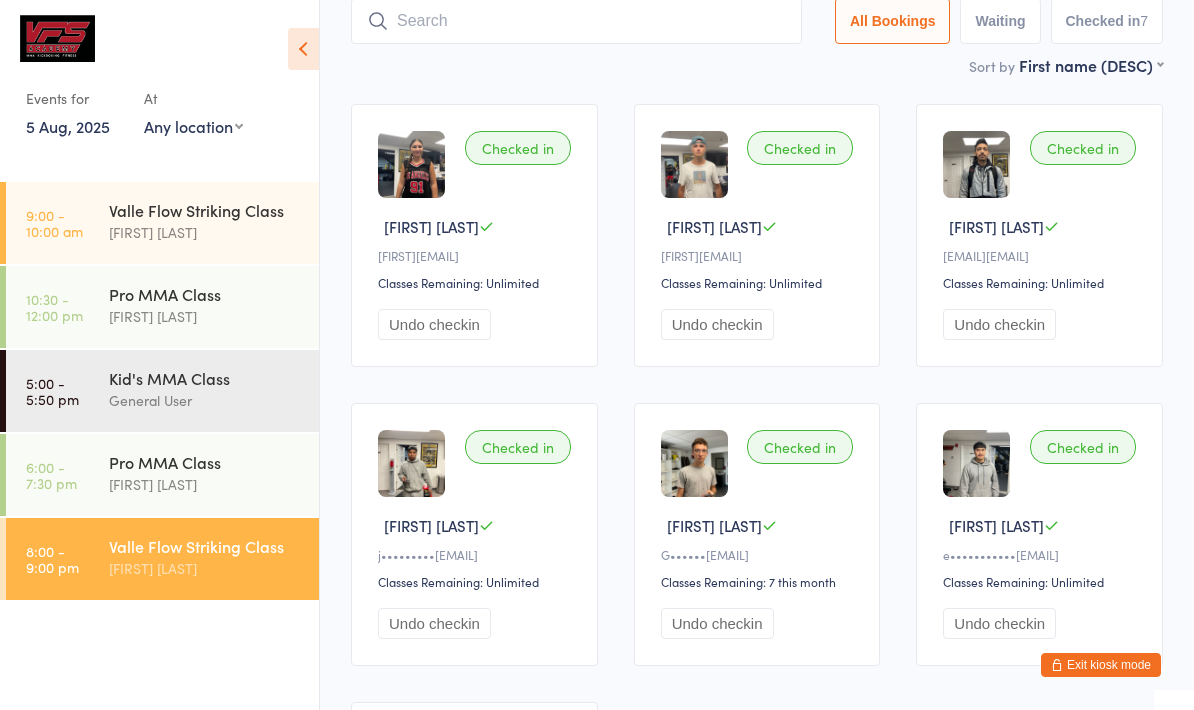 click at bounding box center [576, 21] 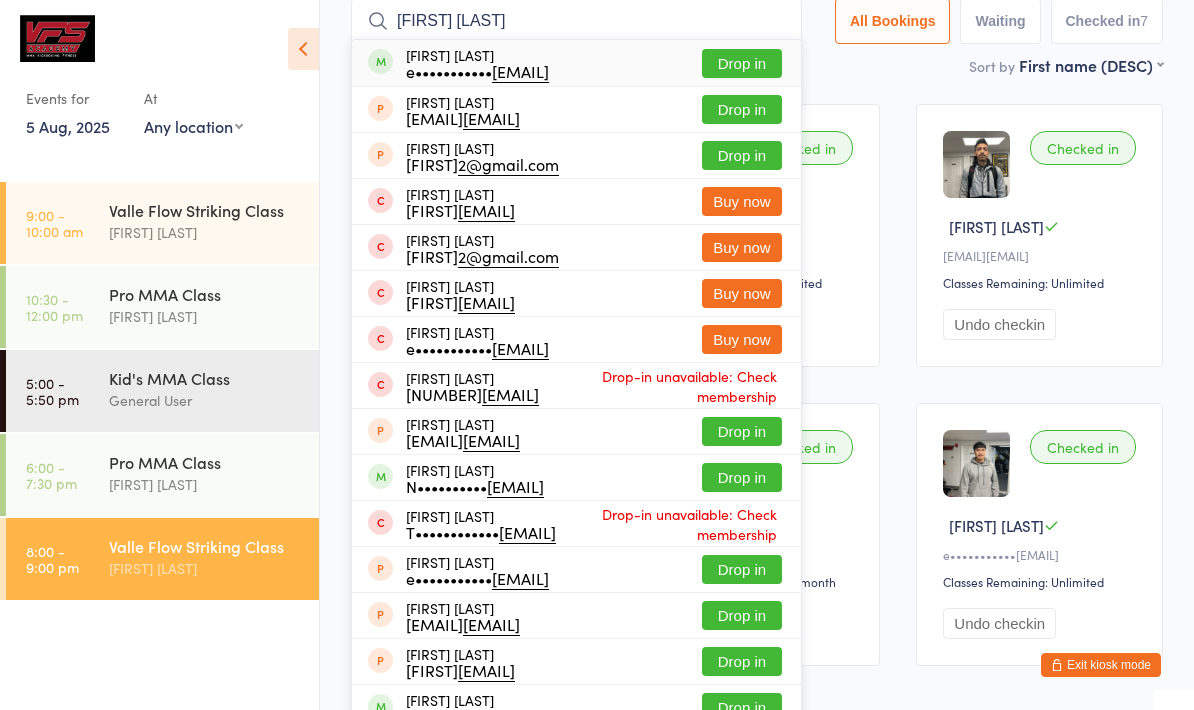 type on "[FIRST] [LAST]" 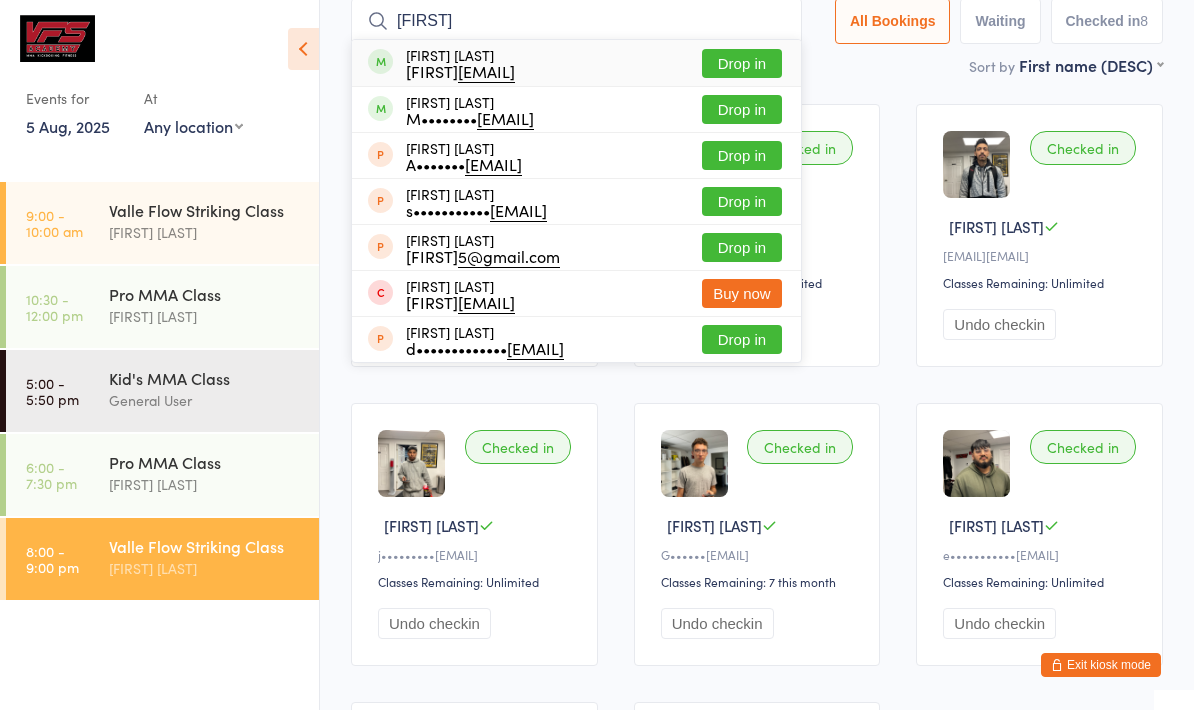 type on "[FIRST]" 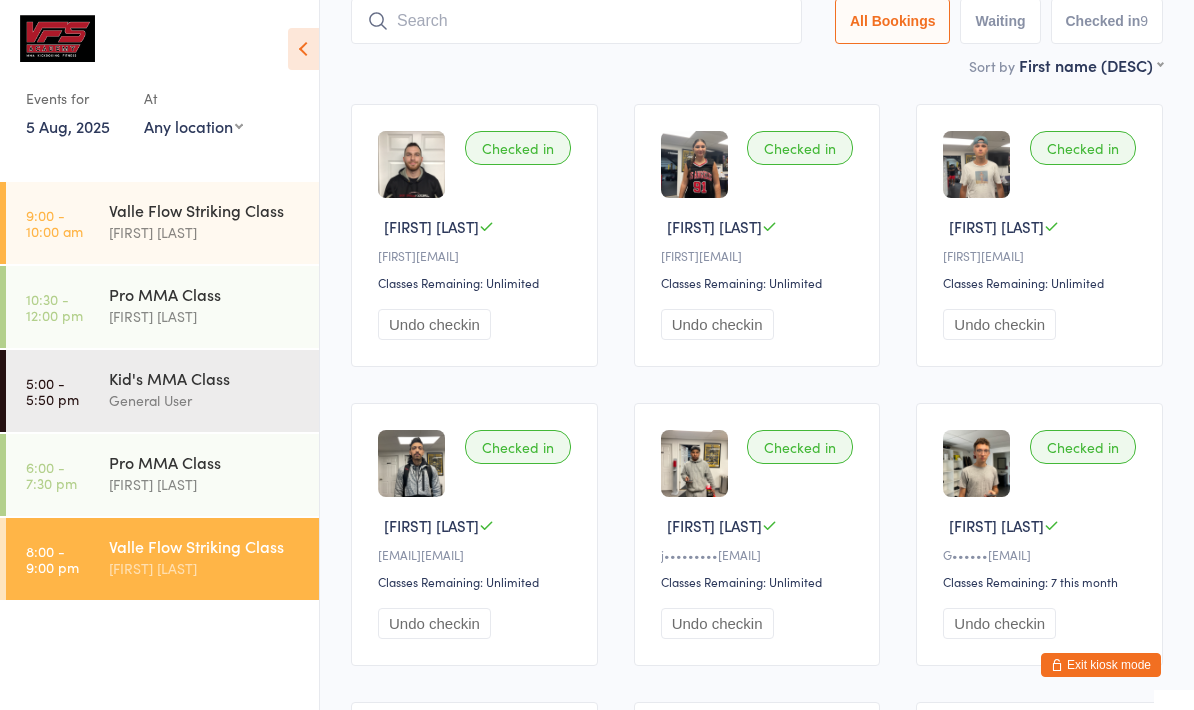 click at bounding box center (576, 21) 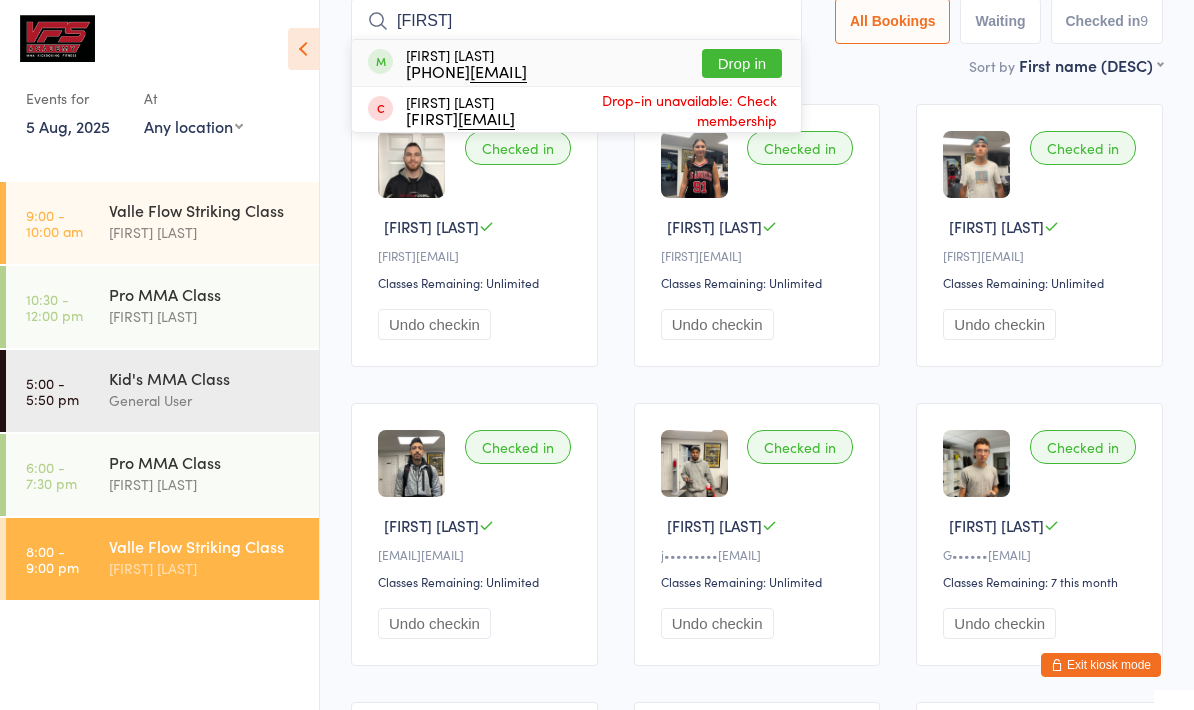 type on "[FIRST]" 